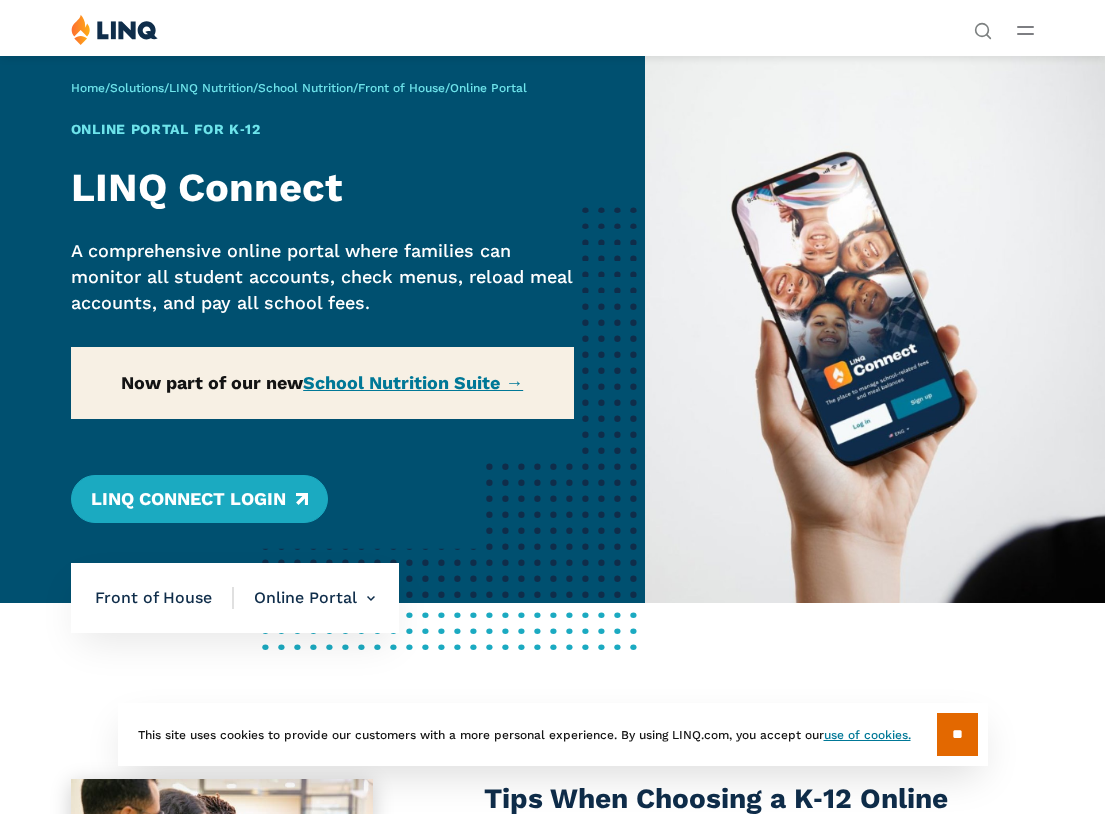 scroll, scrollTop: 0, scrollLeft: 0, axis: both 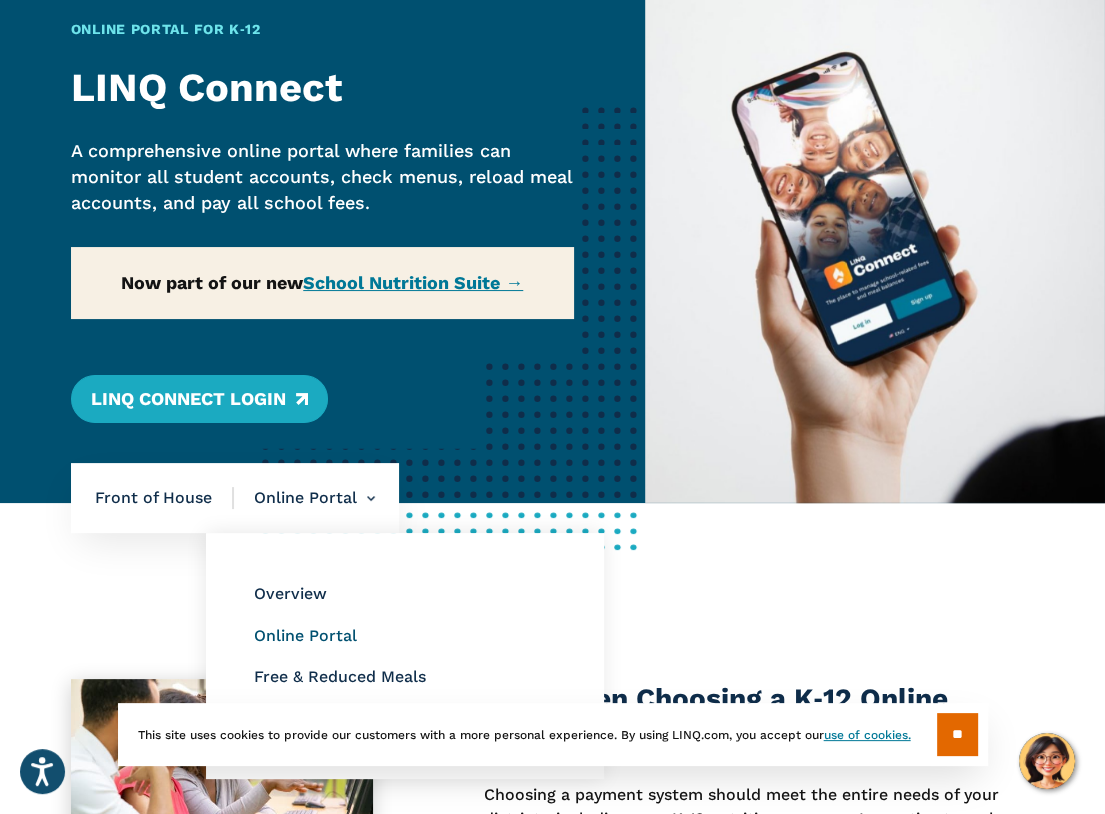 click on "Online Portal" at bounding box center [305, 635] 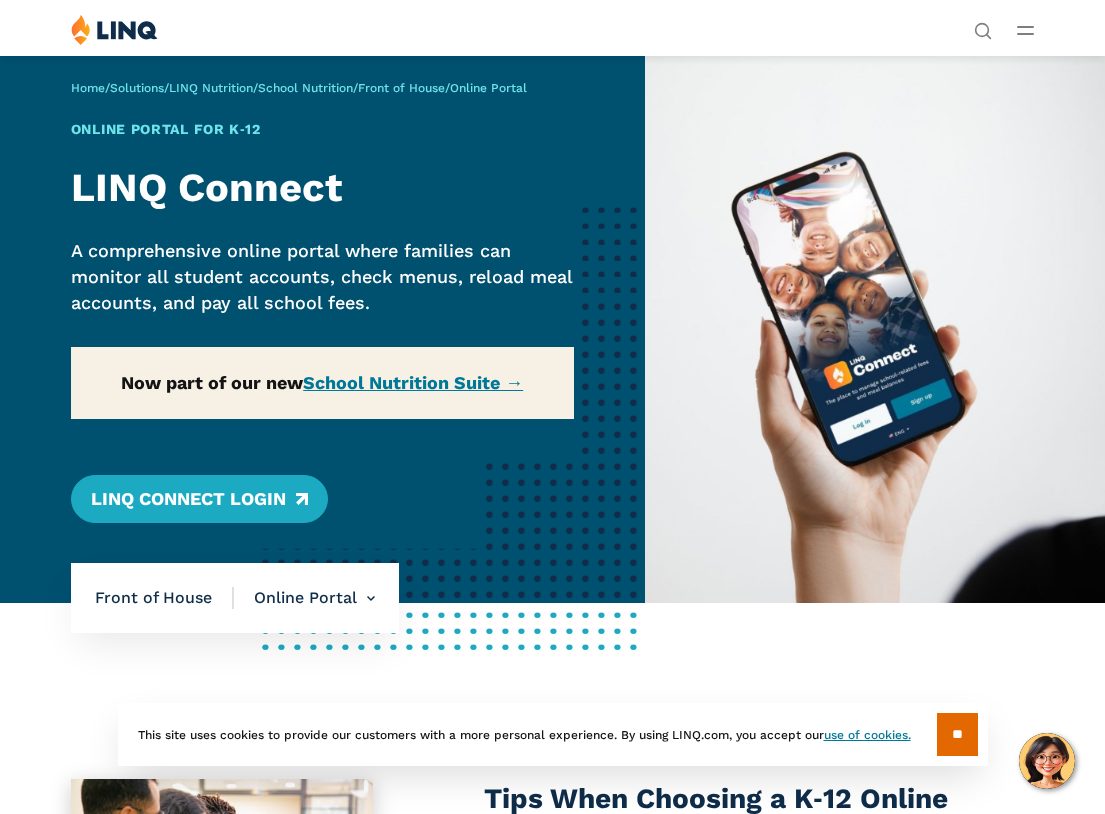 scroll, scrollTop: 0, scrollLeft: 0, axis: both 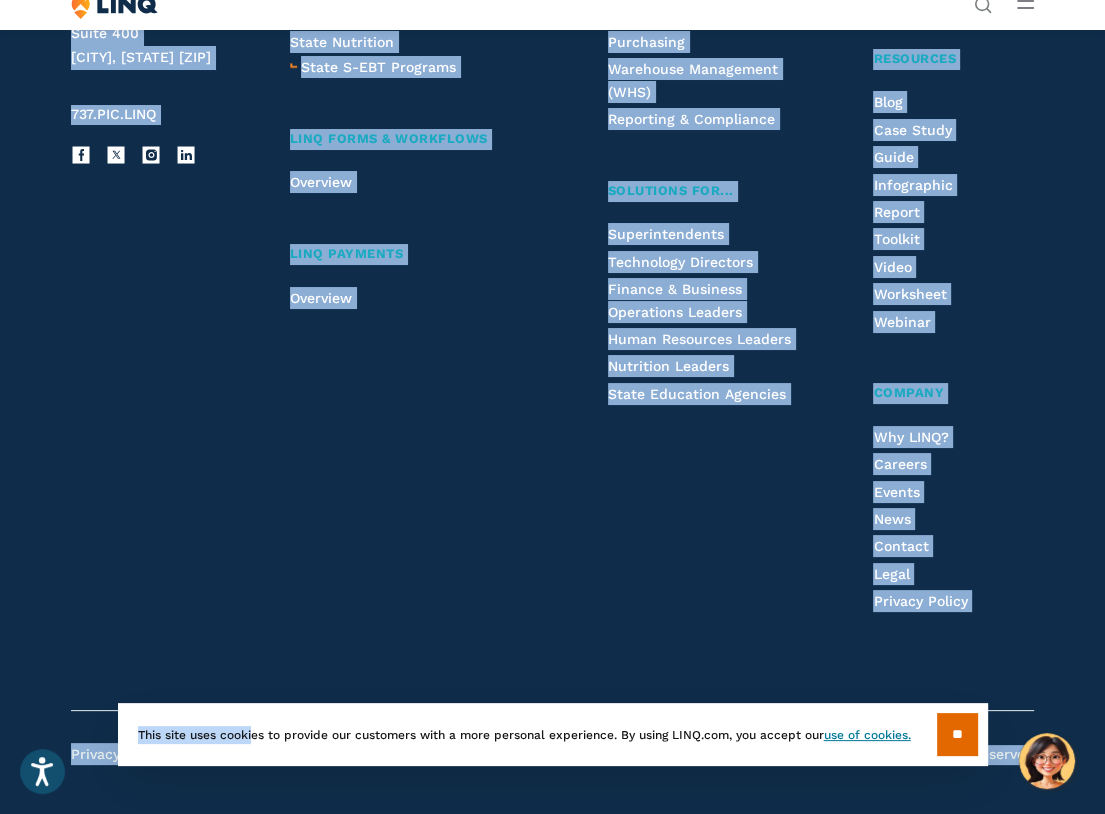 drag, startPoint x: 666, startPoint y: 813, endPoint x: 670, endPoint y: 770, distance: 43.185646 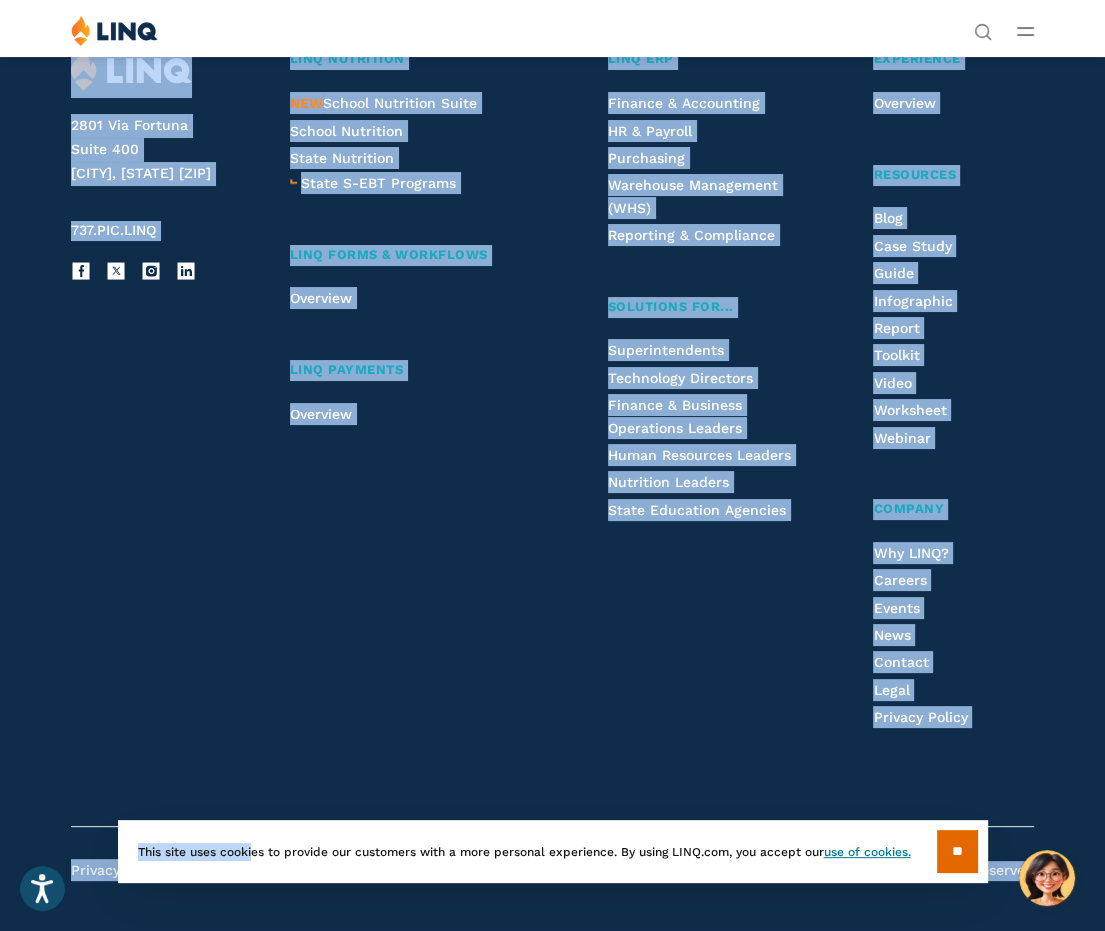 scroll, scrollTop: 4564, scrollLeft: 0, axis: vertical 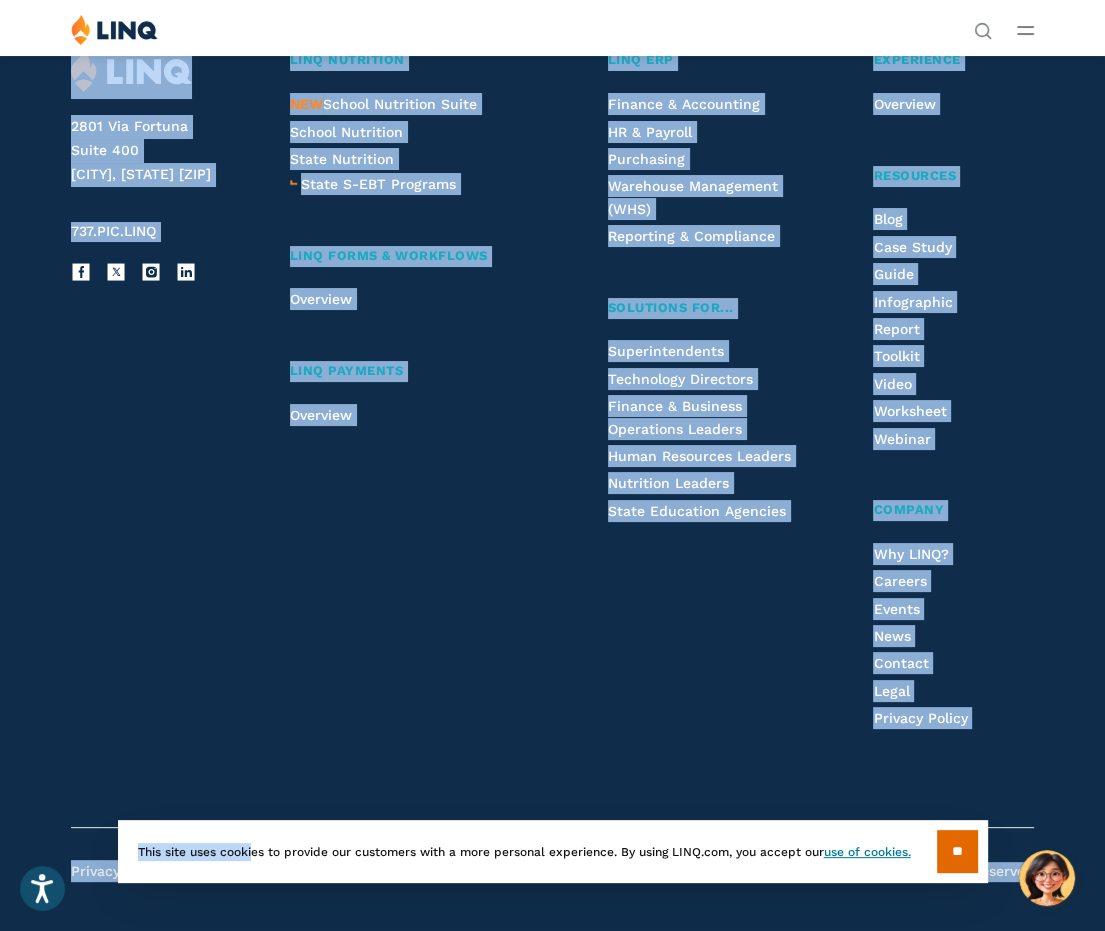 click on "LINQ ERP Finance & Accounting
HR & Payroll
Purchasing
Warehouse Management (WHS)
Reporting & Compliance
Solutions For... Superintendents
Technology Directors
Finance & Business Operations Leaders
Human Resources Leaders
Nutrition Leaders
State Education Agencies" at bounding box center [705, 414] 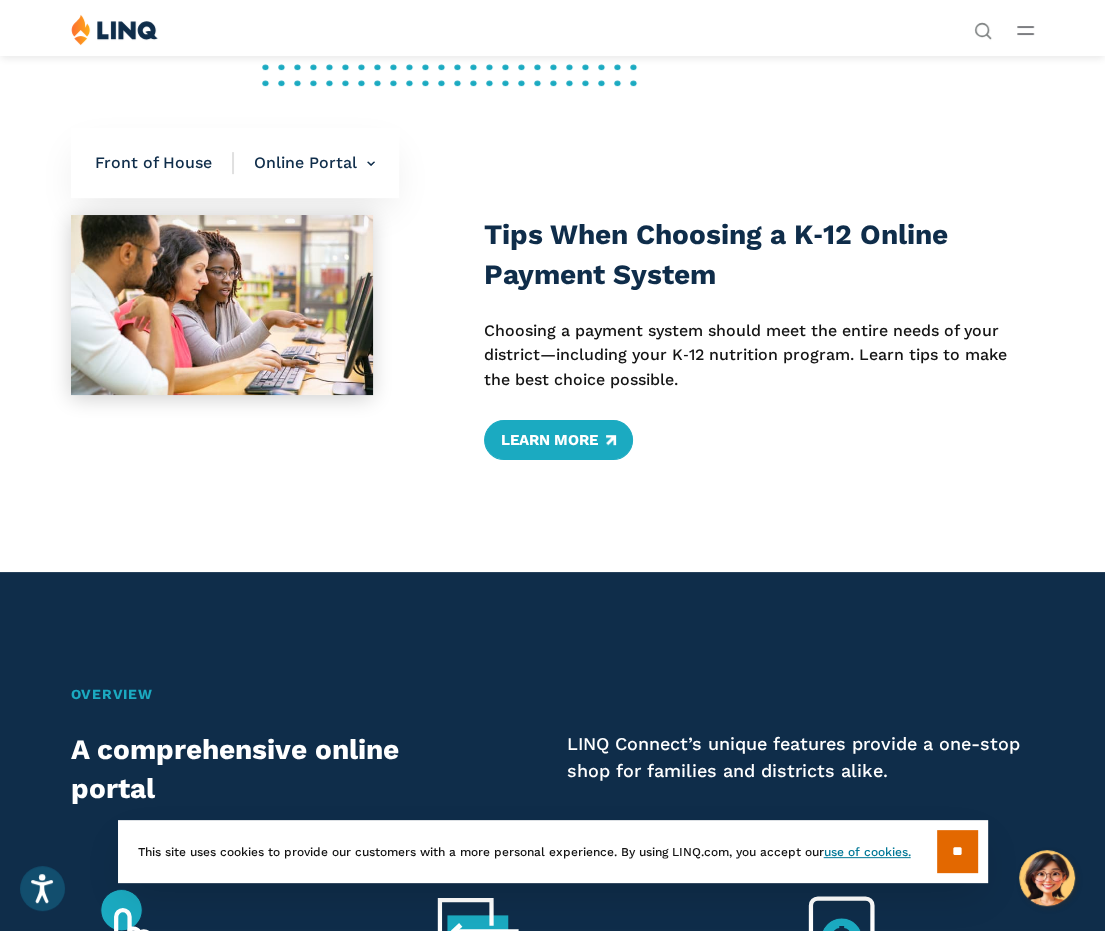 scroll, scrollTop: 0, scrollLeft: 0, axis: both 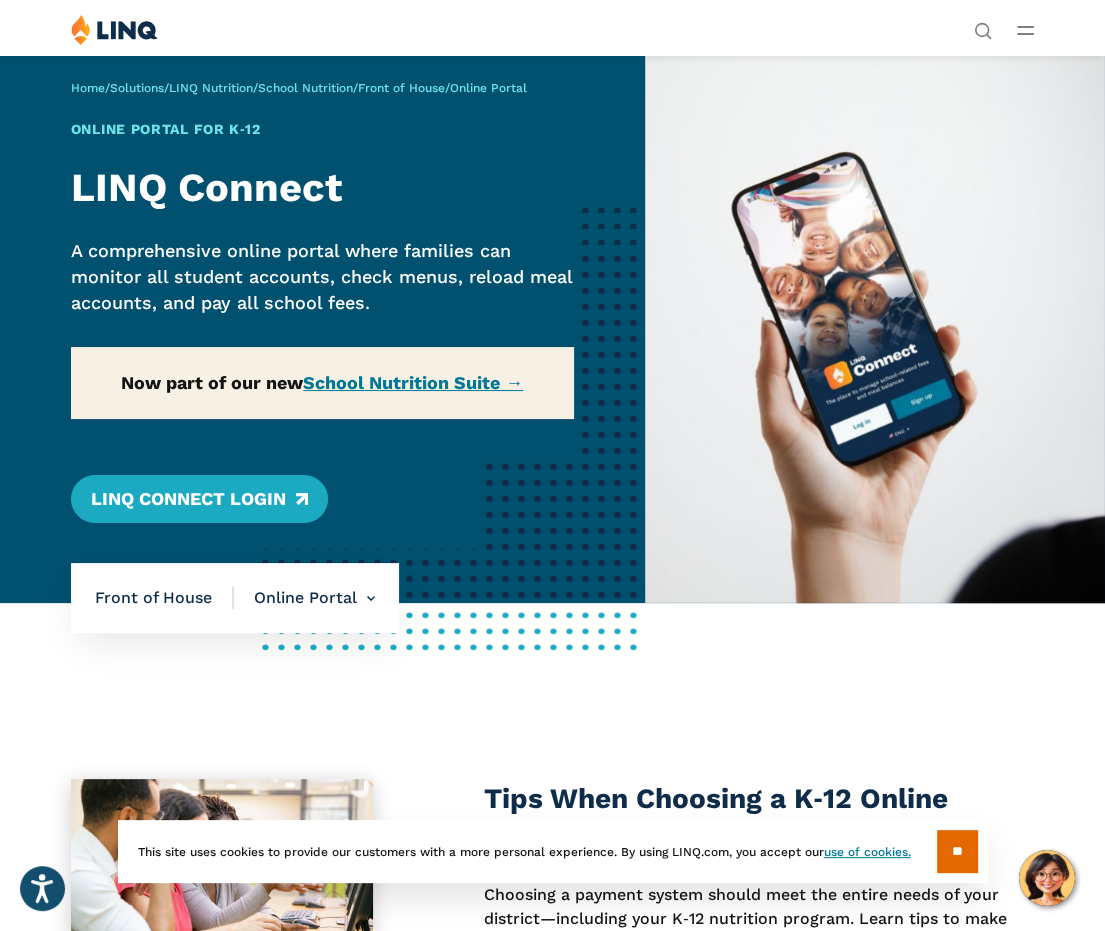 click at bounding box center (114, 29) 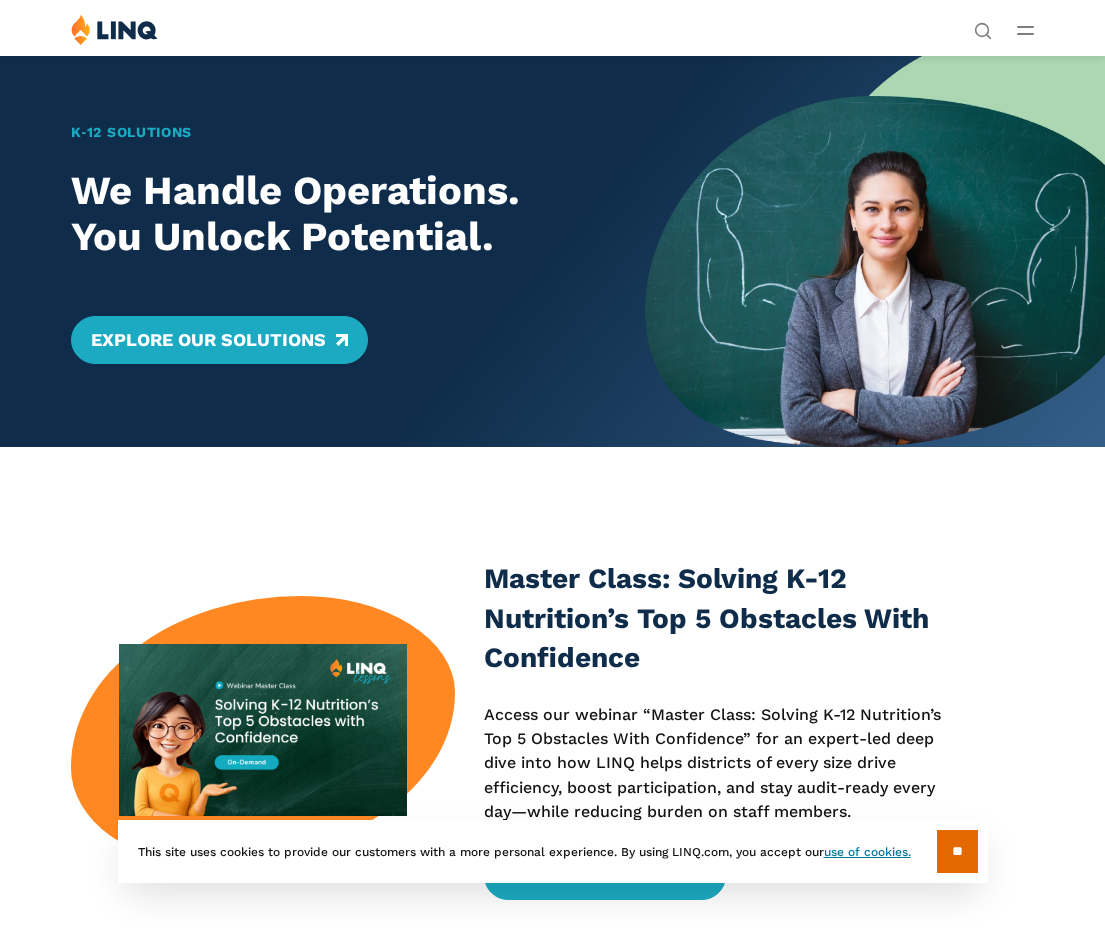 scroll, scrollTop: 0, scrollLeft: 0, axis: both 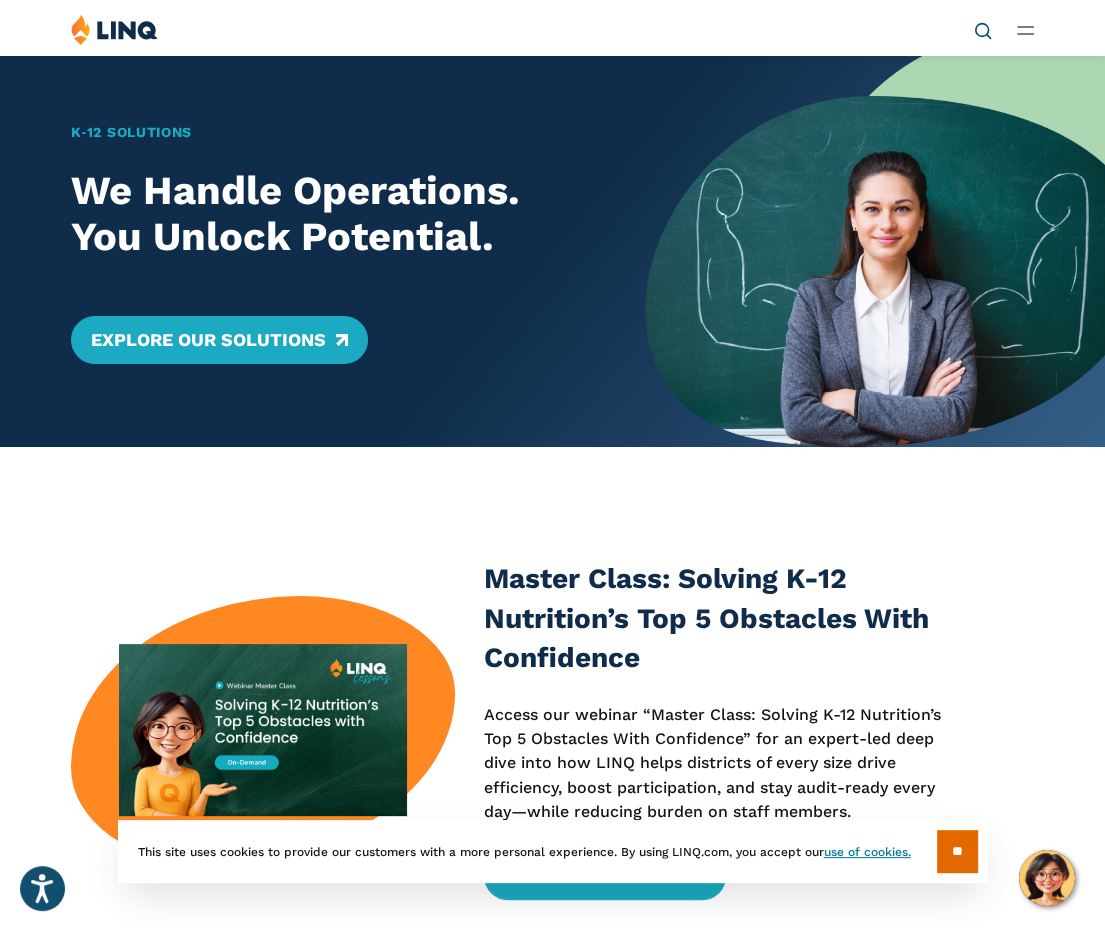 click 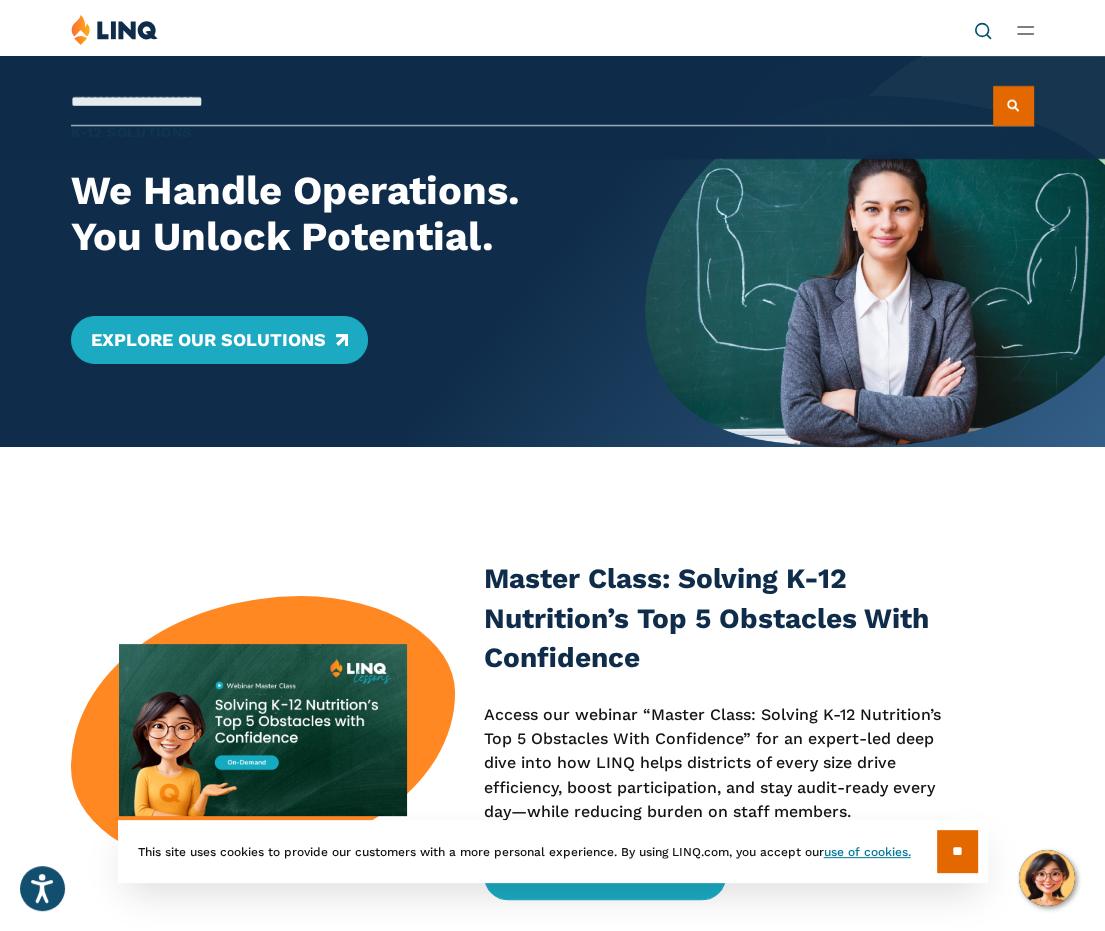 type on "**********" 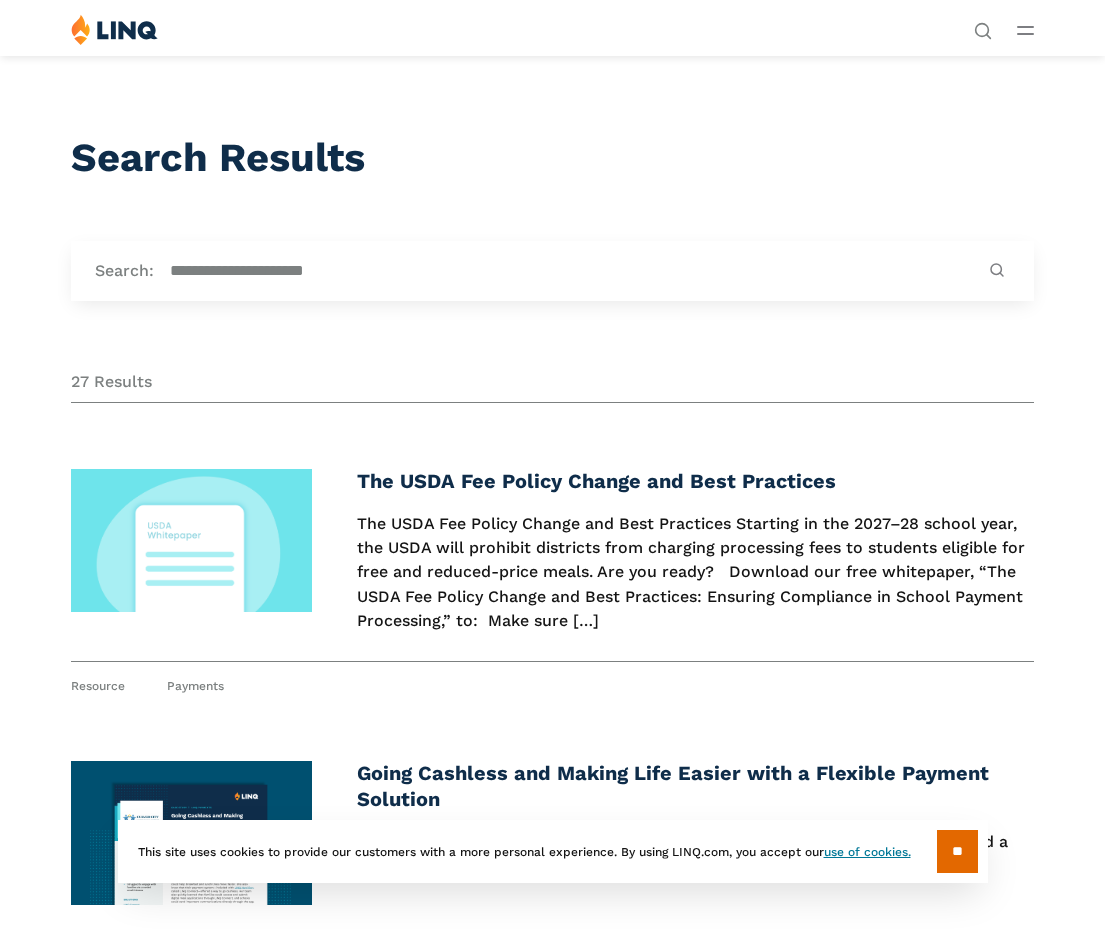 scroll, scrollTop: 0, scrollLeft: 0, axis: both 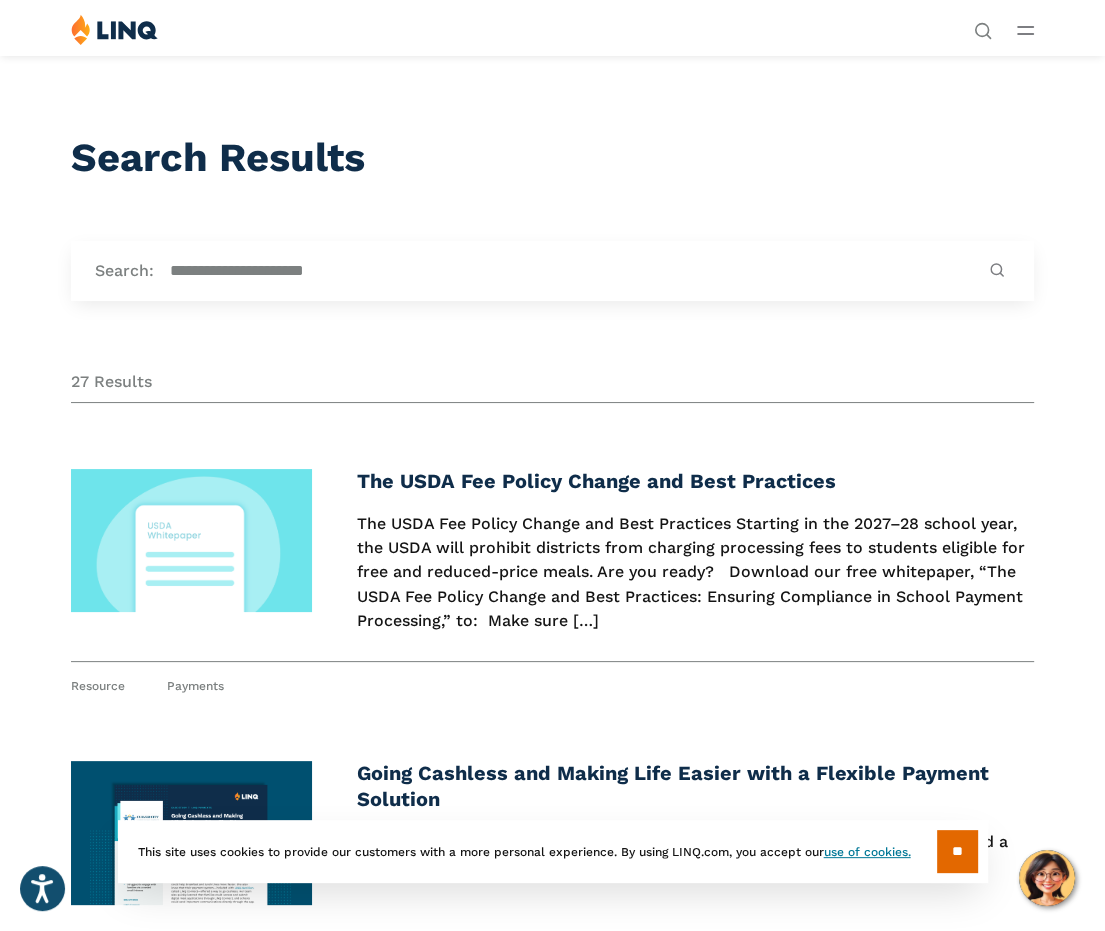 click on "**********" at bounding box center [569, 271] 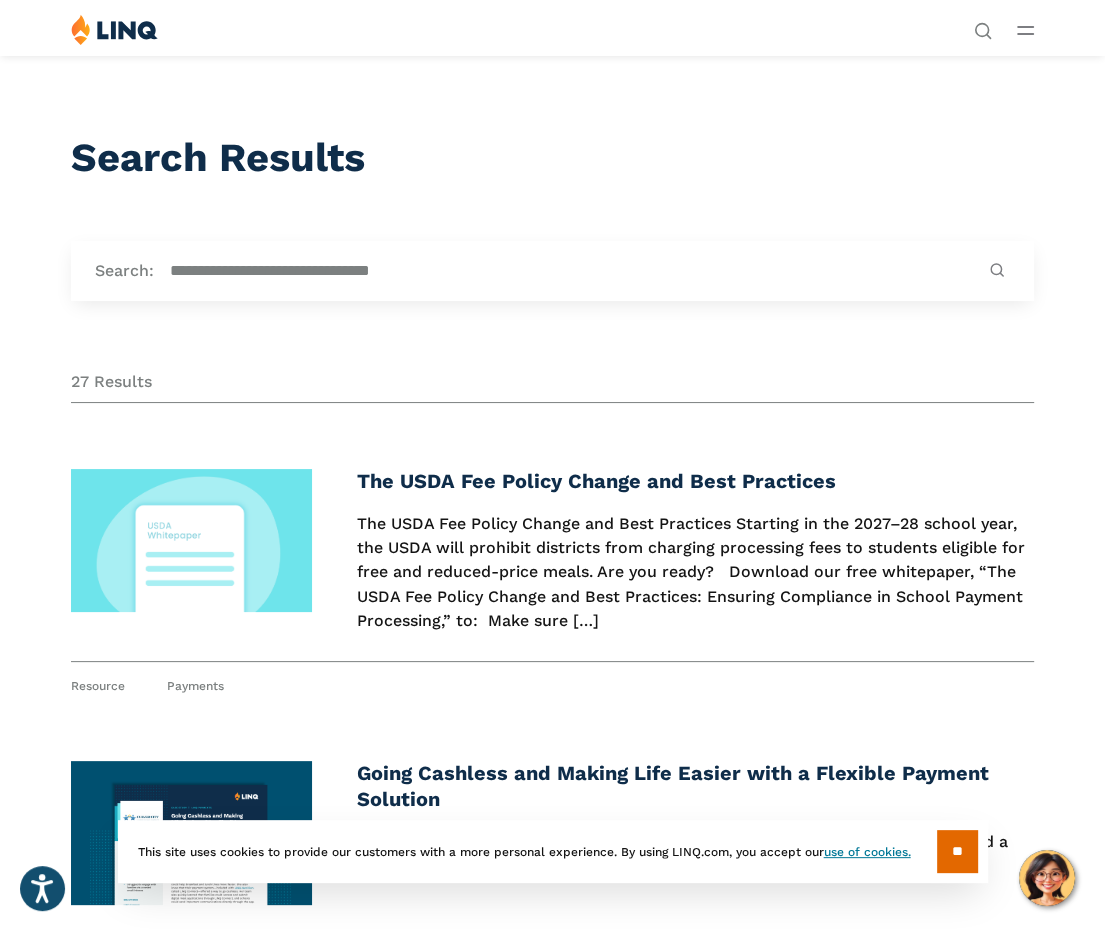 type on "**********" 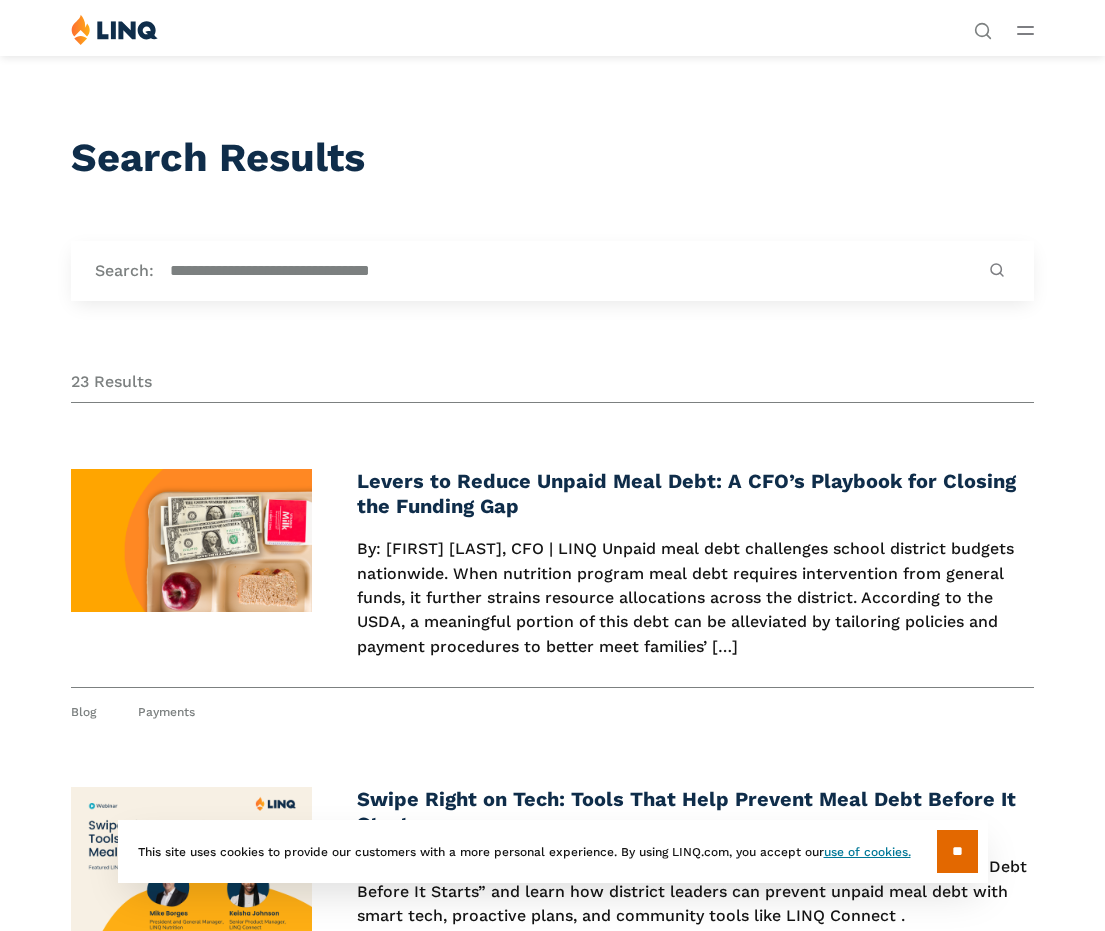 scroll, scrollTop: 0, scrollLeft: 0, axis: both 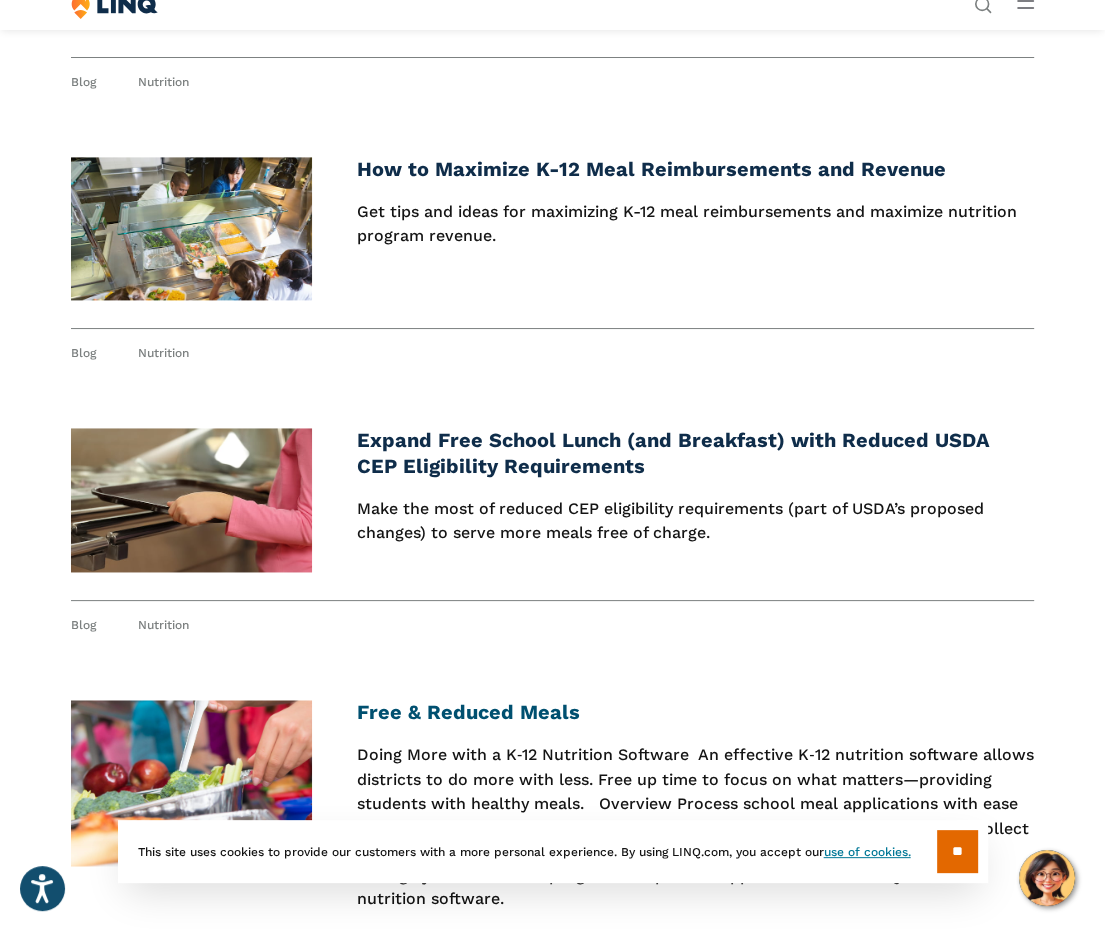 click on "Free & Reduced Meals" at bounding box center (468, 712) 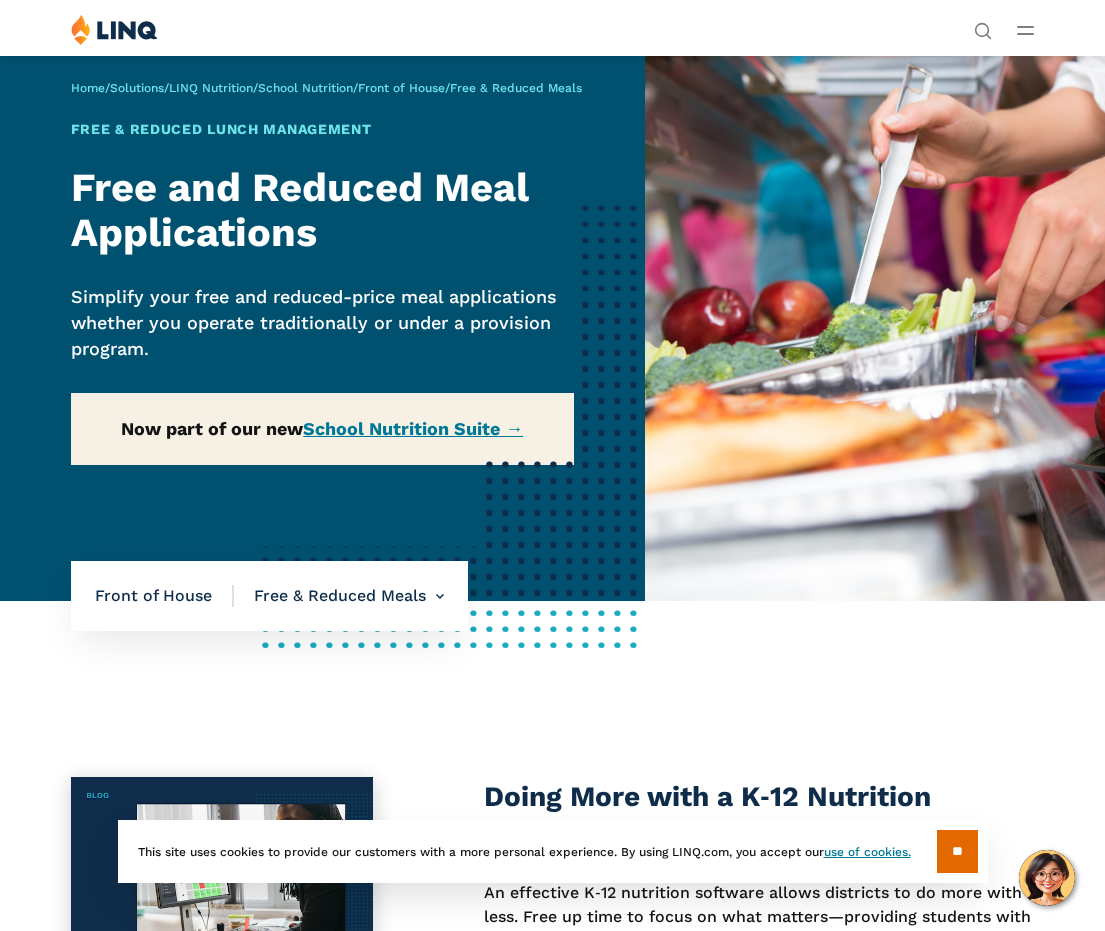 scroll, scrollTop: 0, scrollLeft: 0, axis: both 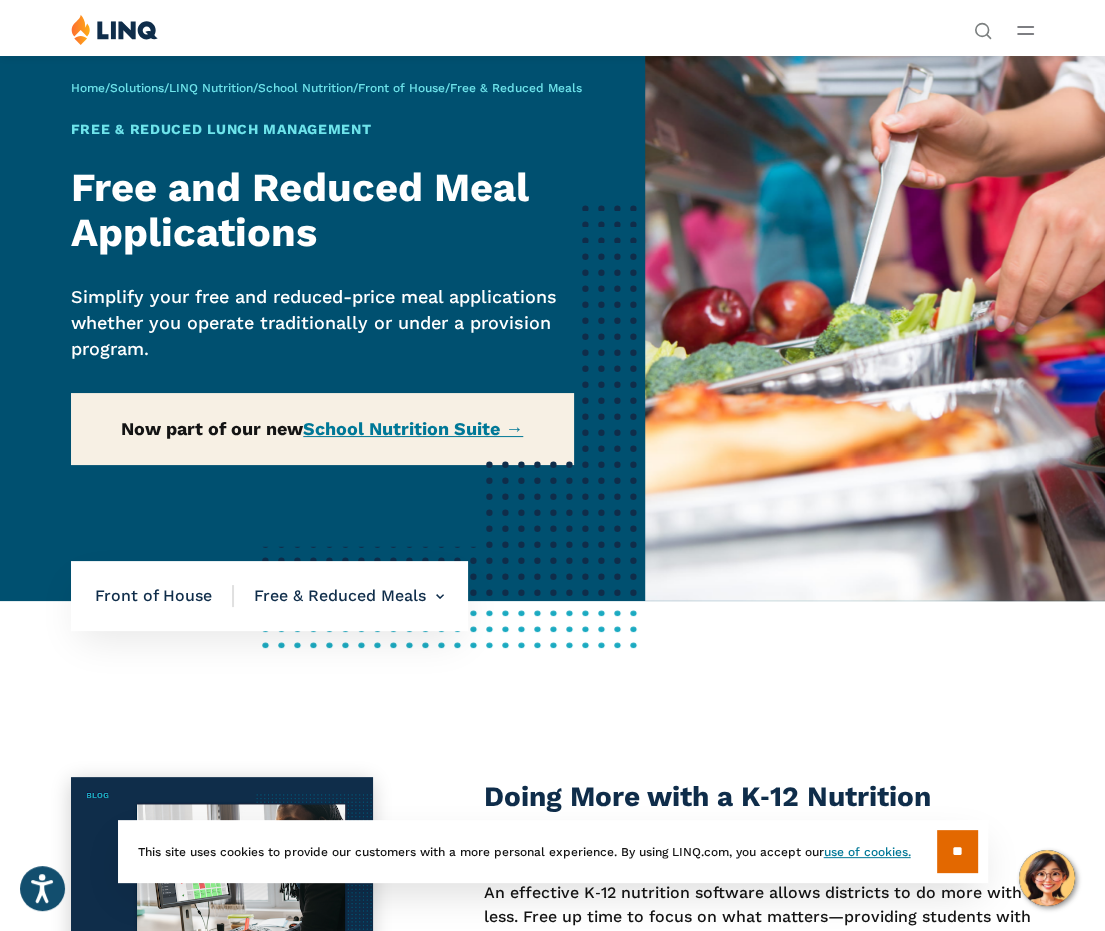 click on "Home  /  Solutions  /  LINQ Nutrition  /  School Nutrition  /  Front of House  /  Free & Reduced Meals
Free & Reduced Lunch Management
Free and Reduced Meal Applications
Simplify your free and reduced-price meal applications whether you operate traditionally or under a provision program.
Now part of our new  School Nutrition Suite →" at bounding box center [322, 328] 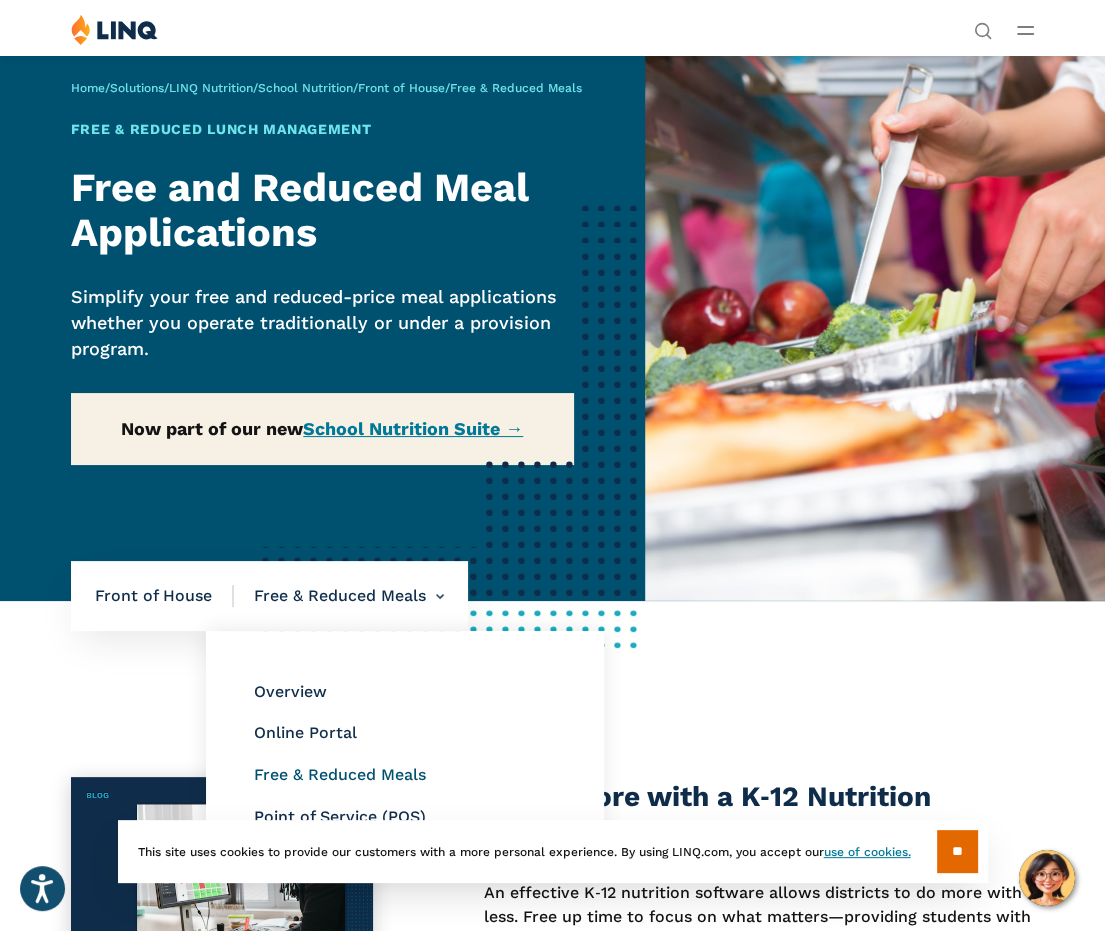 click on "Free & Reduced Meals" at bounding box center (340, 774) 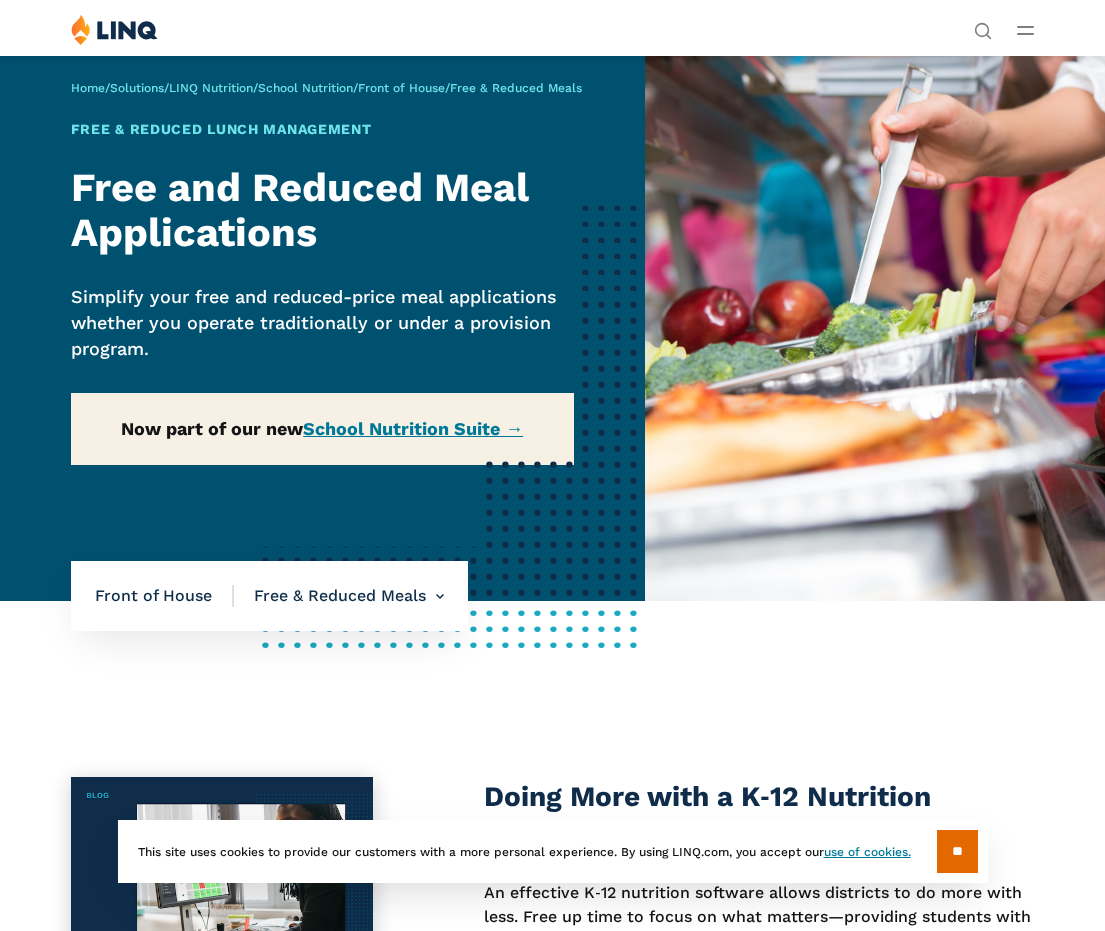 scroll, scrollTop: 0, scrollLeft: 0, axis: both 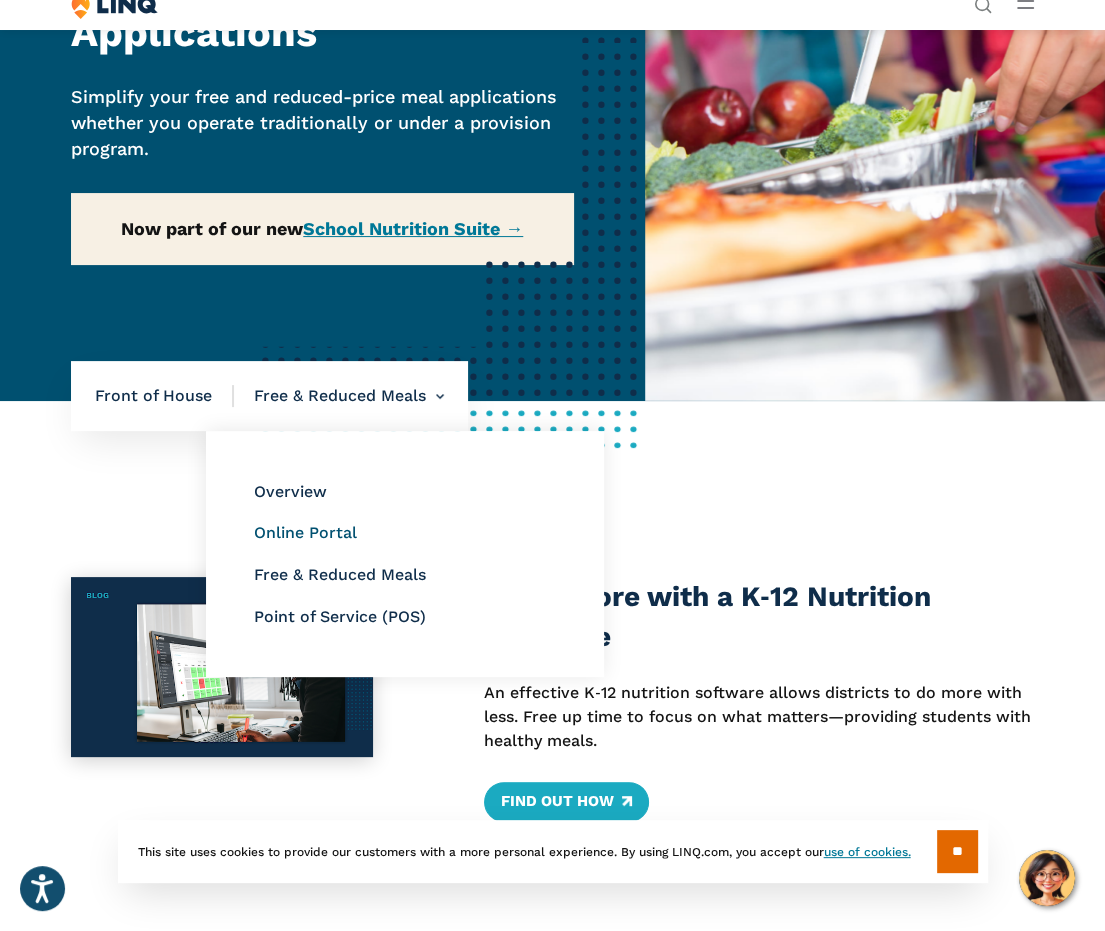 click on "Online Portal" at bounding box center (305, 532) 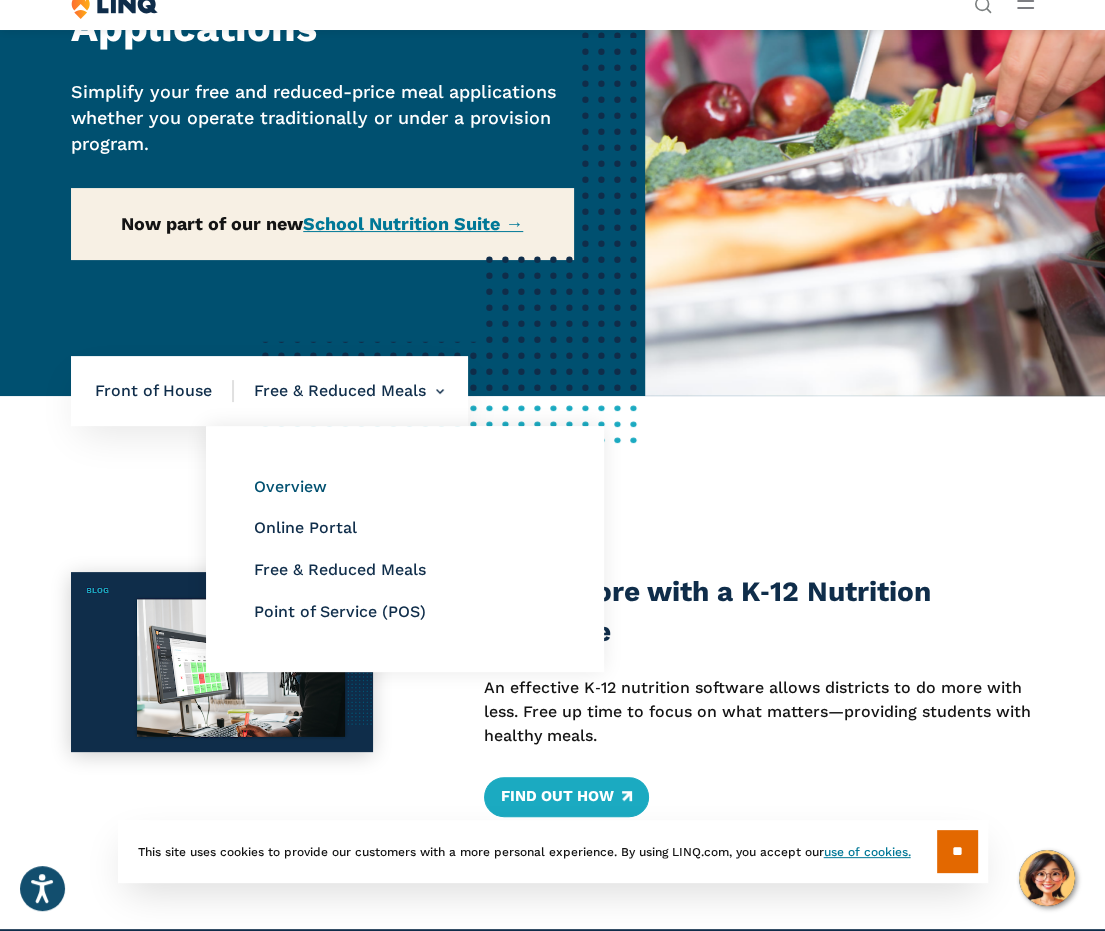 click on "Overview" at bounding box center [290, 486] 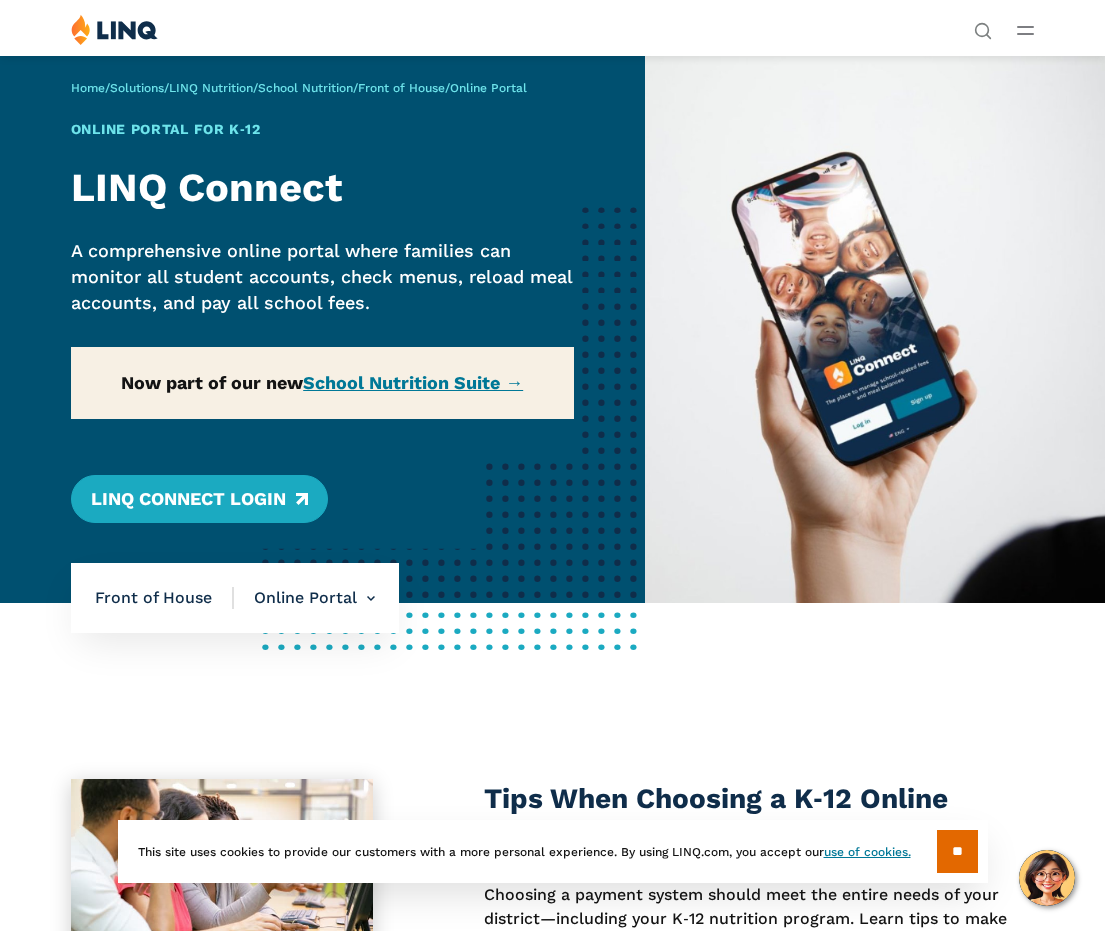 scroll, scrollTop: 0, scrollLeft: 0, axis: both 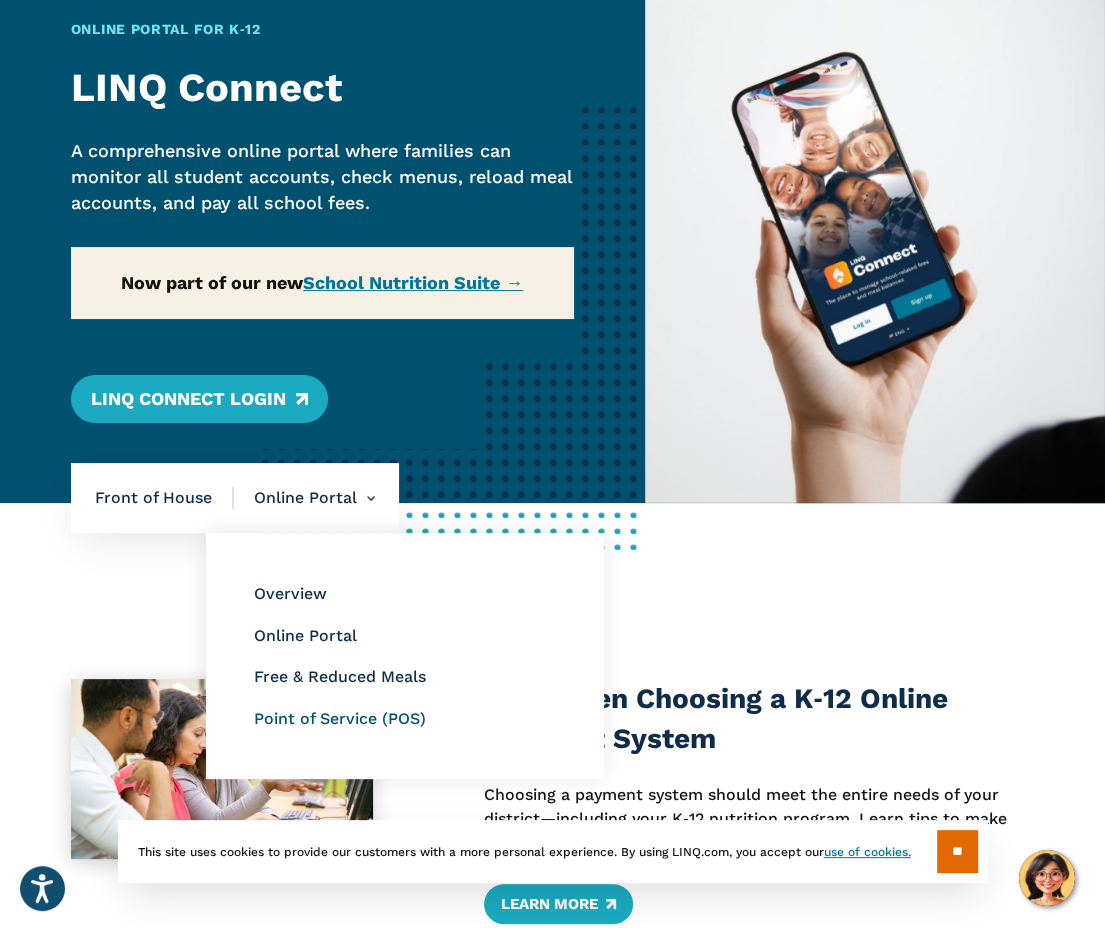 click on "Point of Service (POS)" at bounding box center (340, 718) 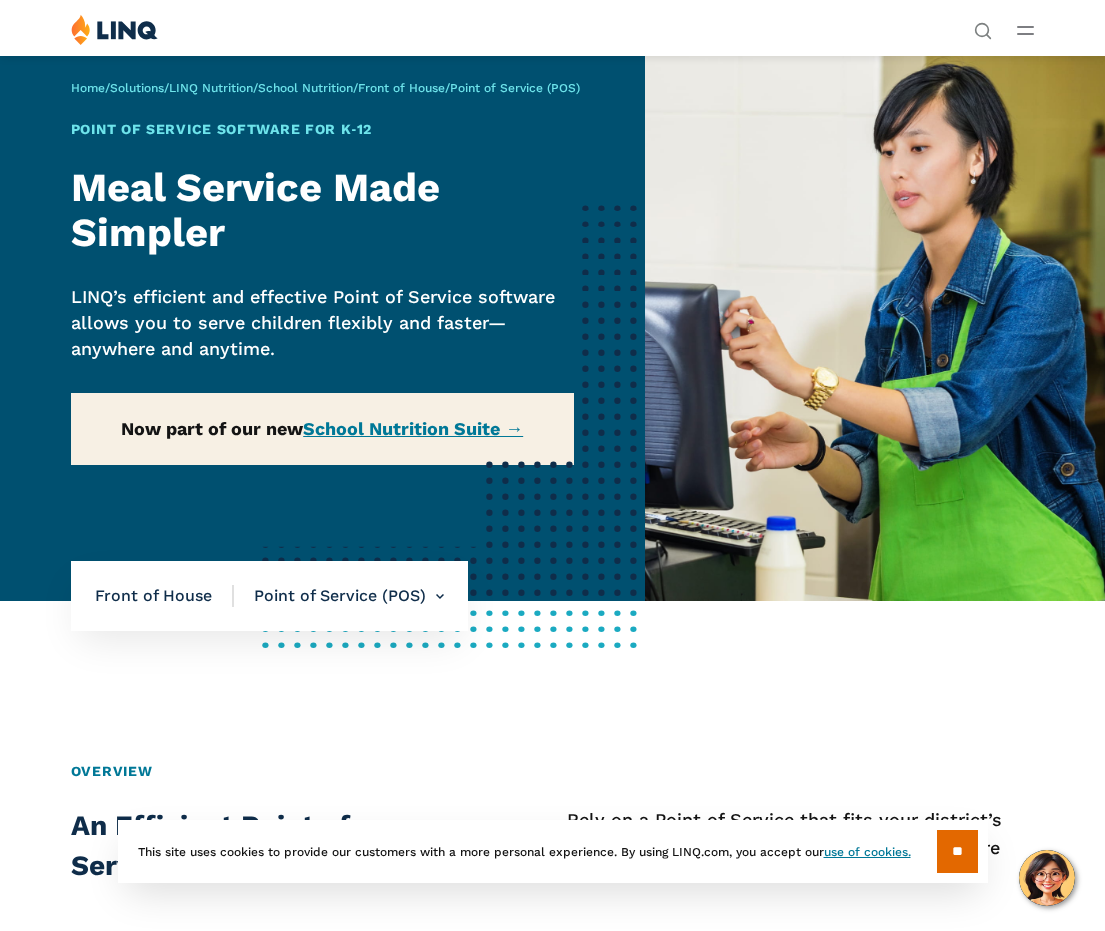 scroll, scrollTop: 0, scrollLeft: 0, axis: both 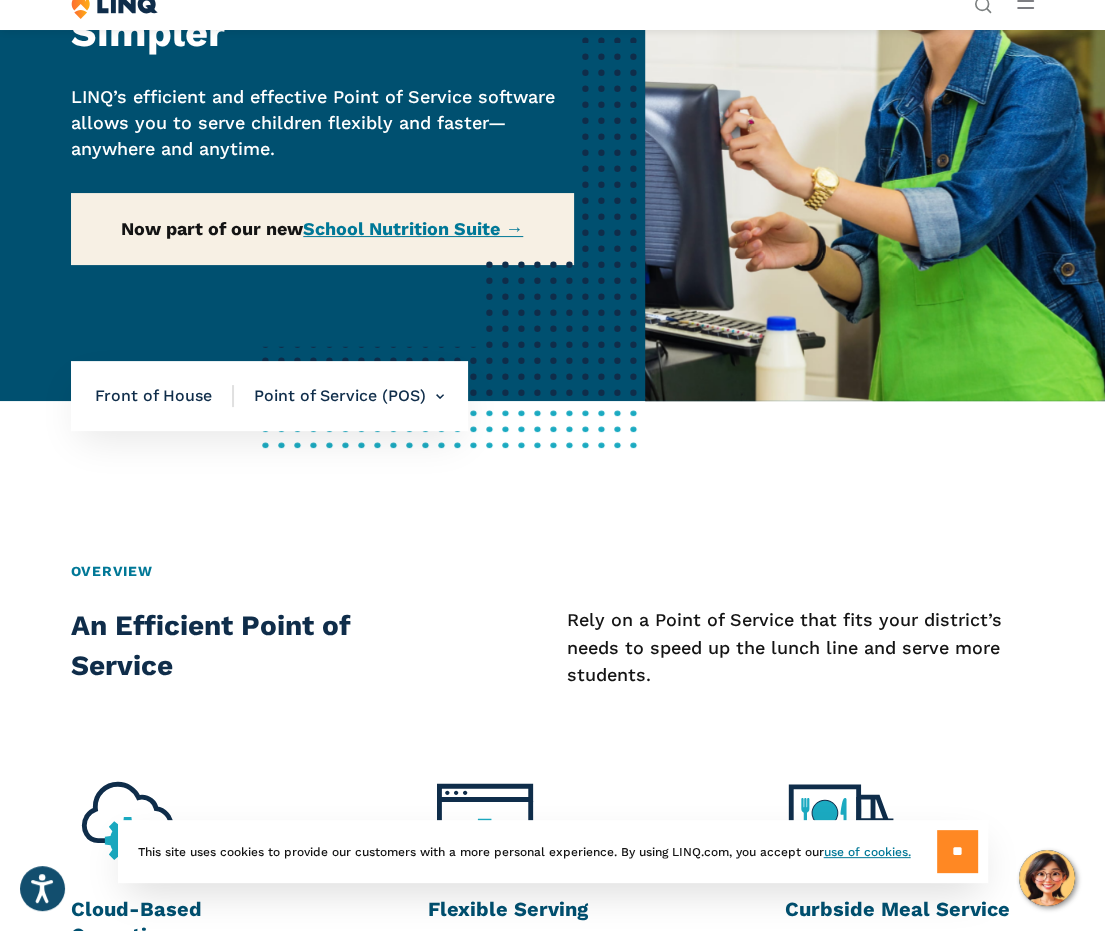 click on "**" at bounding box center (957, 851) 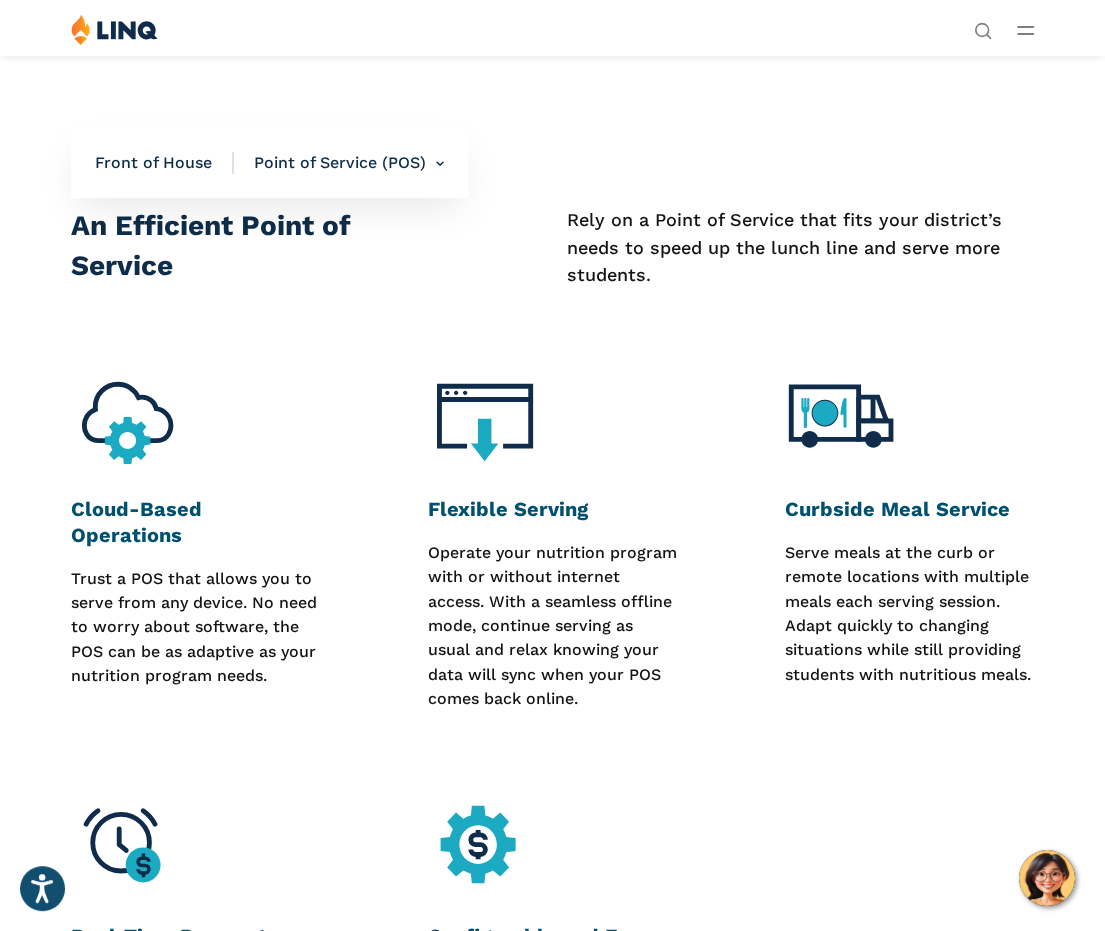 scroll, scrollTop: 0, scrollLeft: 0, axis: both 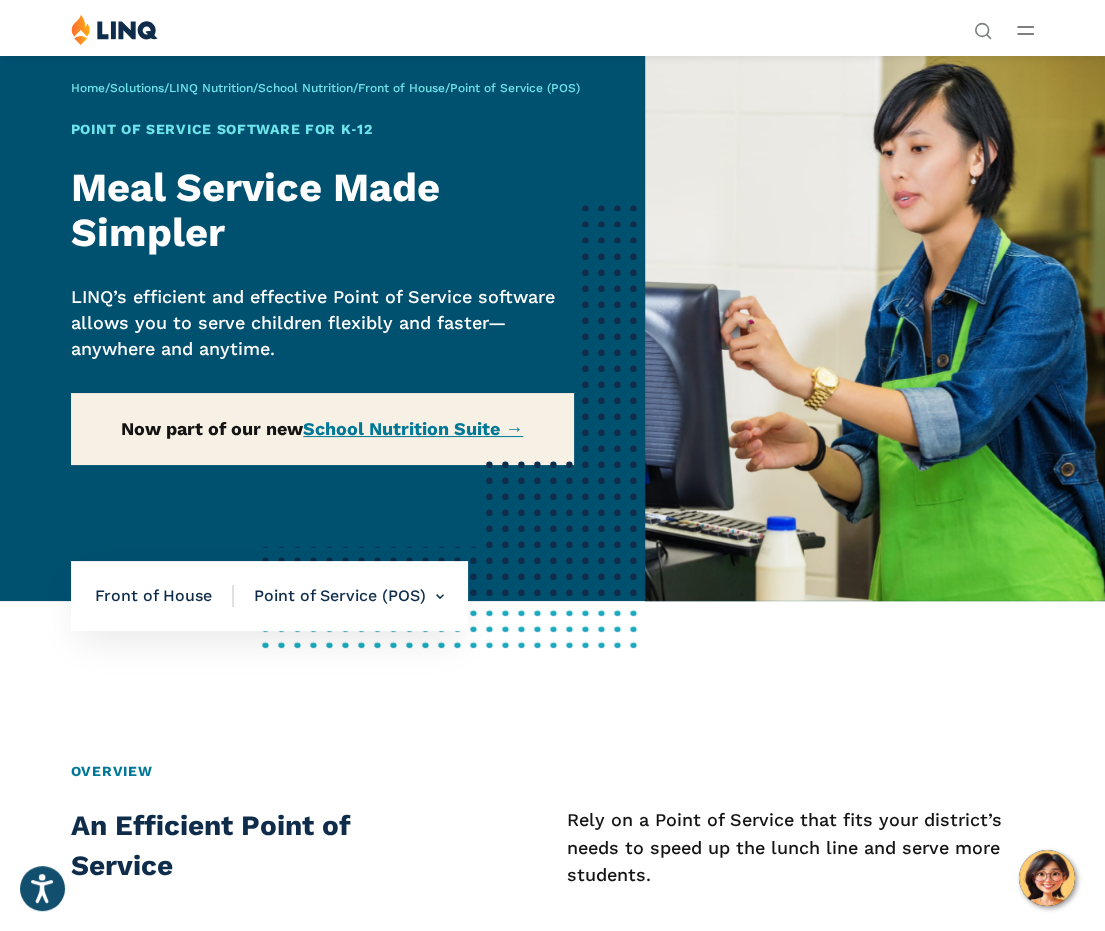 click 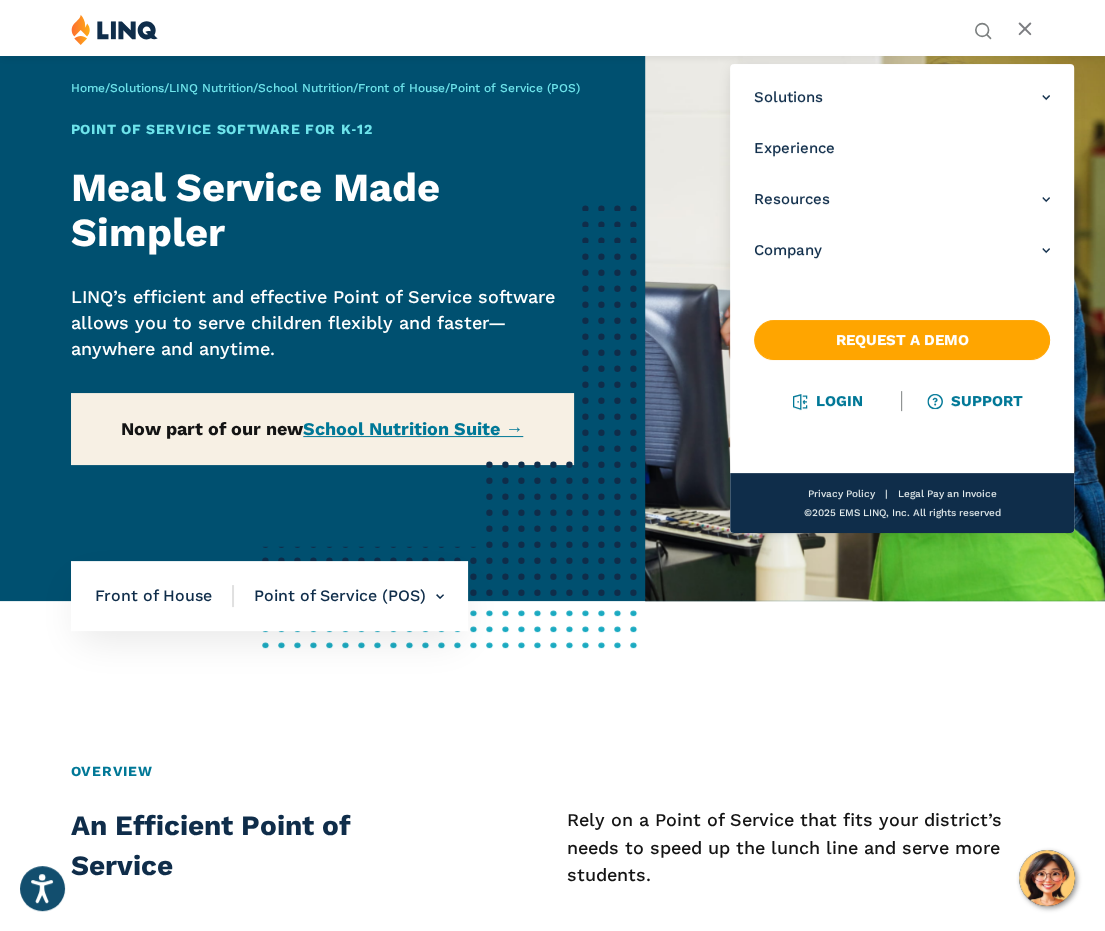 click on "Home  /  Solutions  /  LINQ Nutrition  /  School Nutrition  /  Front of House  /  Point of Service (POS)
Point of Service Software for K‑12
Meal Service Made Simpler
LINQ’s efficient and effective Point of Service software allows you to serve children flexibly and faster—anywhere and anytime.
Now part of our new  School Nutrition Suite →" at bounding box center [322, 328] 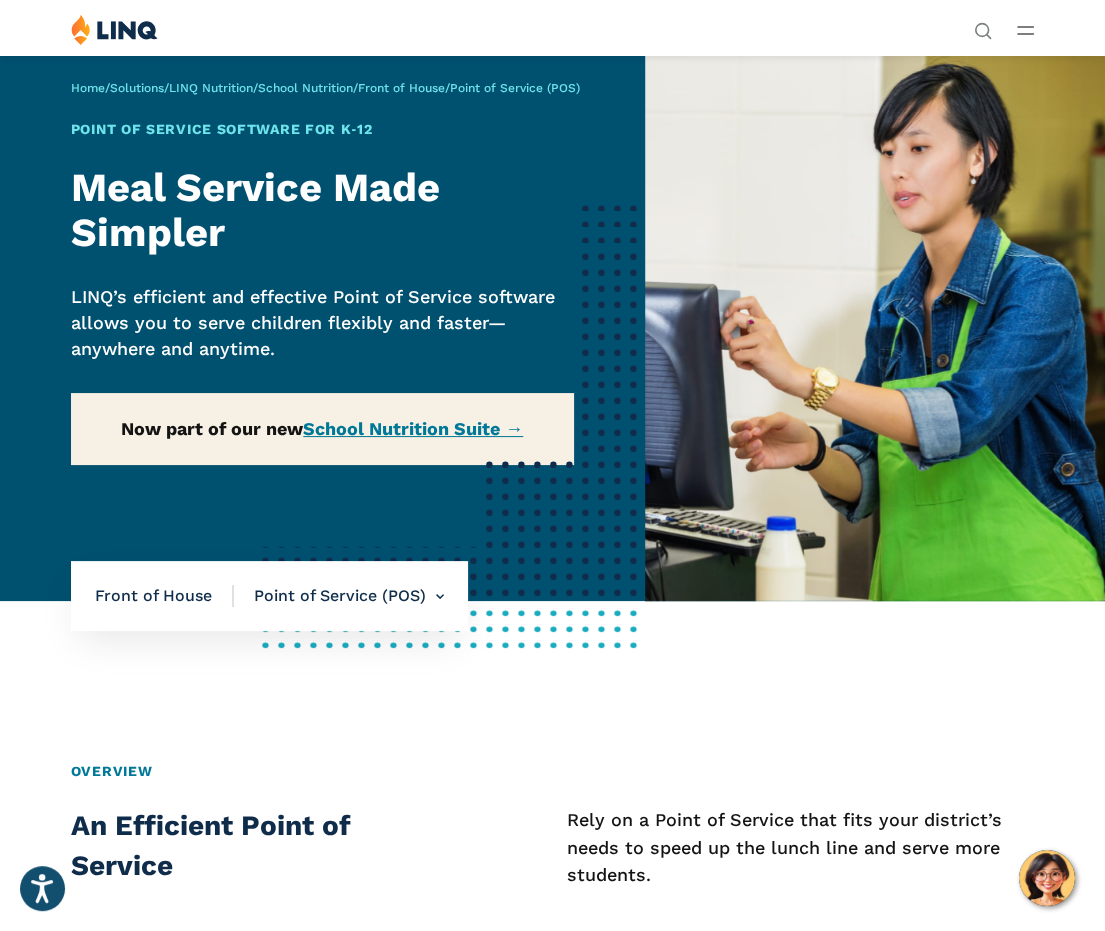 click on "Home  /  Solutions  /  LINQ Nutrition  /  School Nutrition  /  Front of House  /  Point of Service (POS)
Point of Service Software for K‑12
Meal Service Made Simpler
LINQ’s efficient and effective Point of Service software allows you to serve children flexibly and faster—anywhere and anytime.
Now part of our new  School Nutrition Suite →" at bounding box center (322, 328) 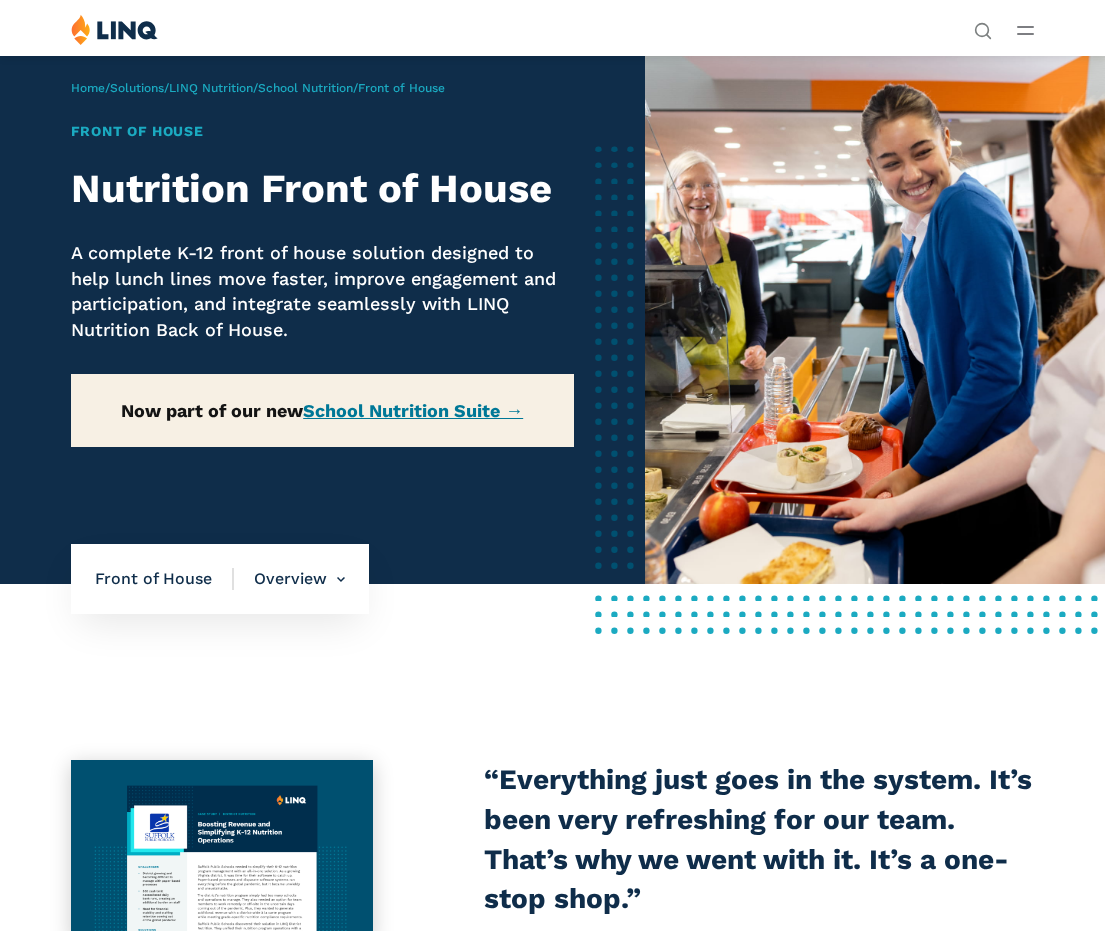 scroll, scrollTop: 0, scrollLeft: 0, axis: both 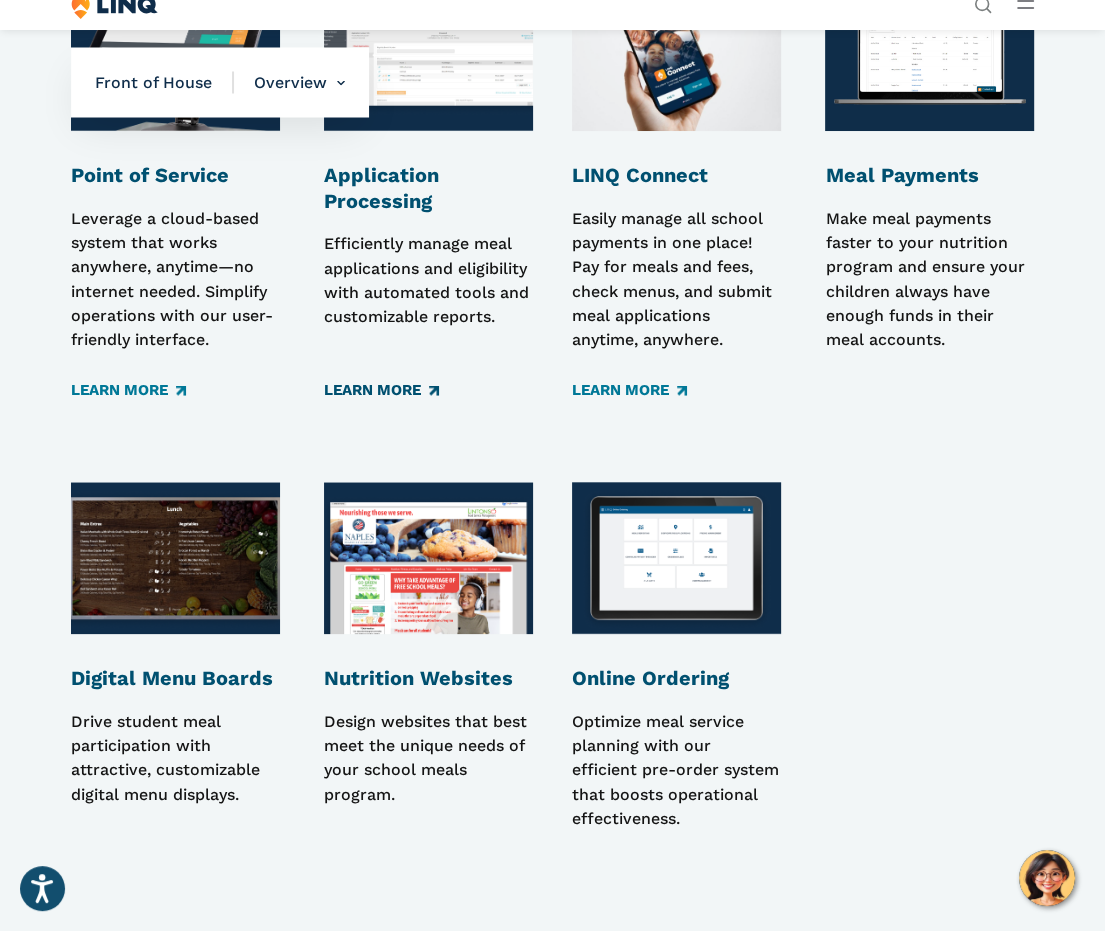 click on "Learn More" at bounding box center (381, 391) 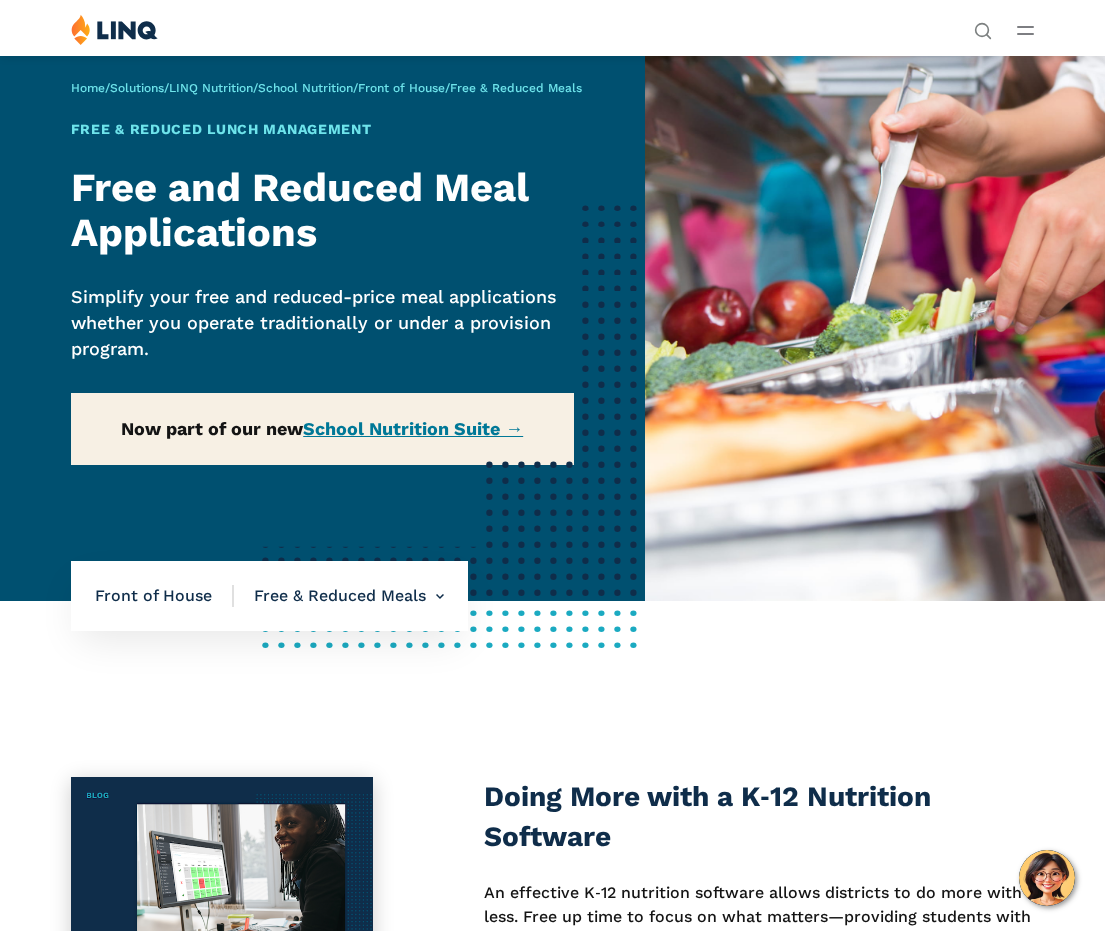 scroll, scrollTop: 0, scrollLeft: 0, axis: both 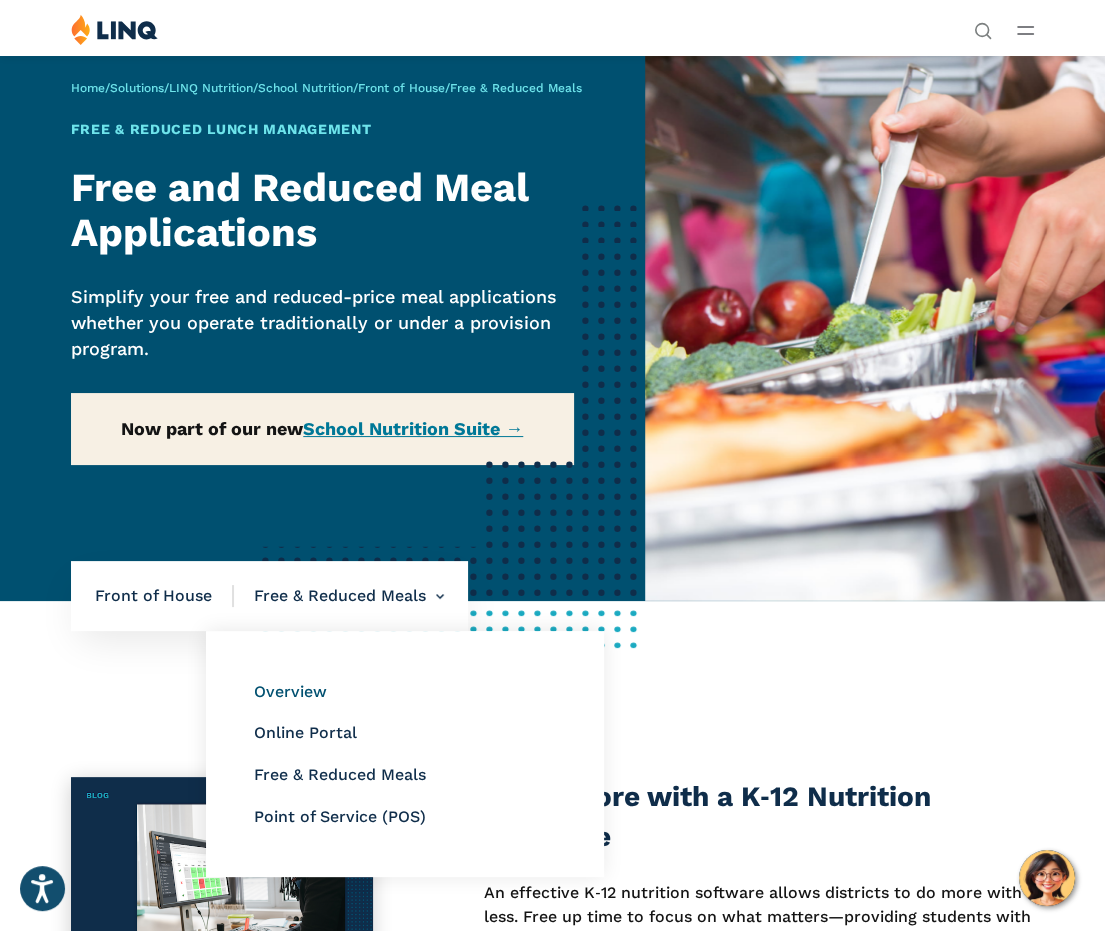 click on "Overview" at bounding box center (290, 691) 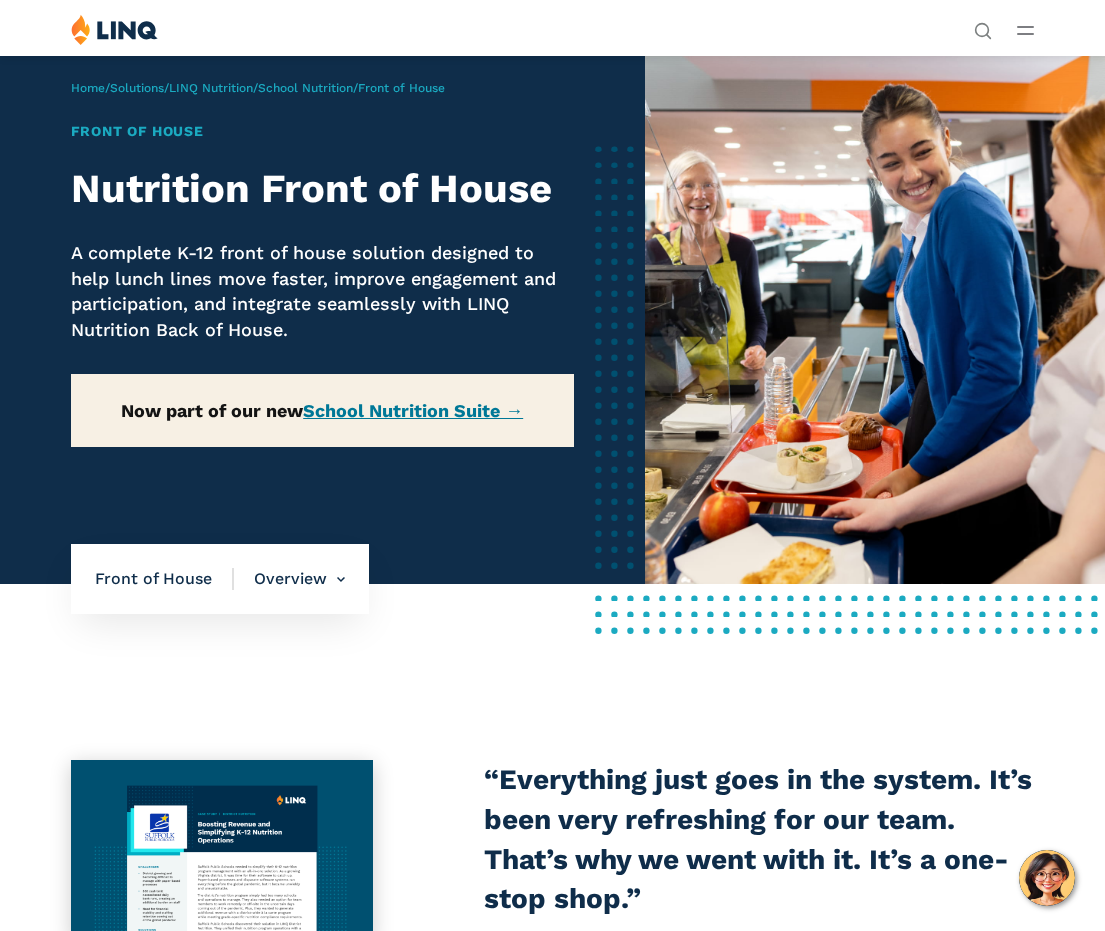 scroll, scrollTop: 0, scrollLeft: 0, axis: both 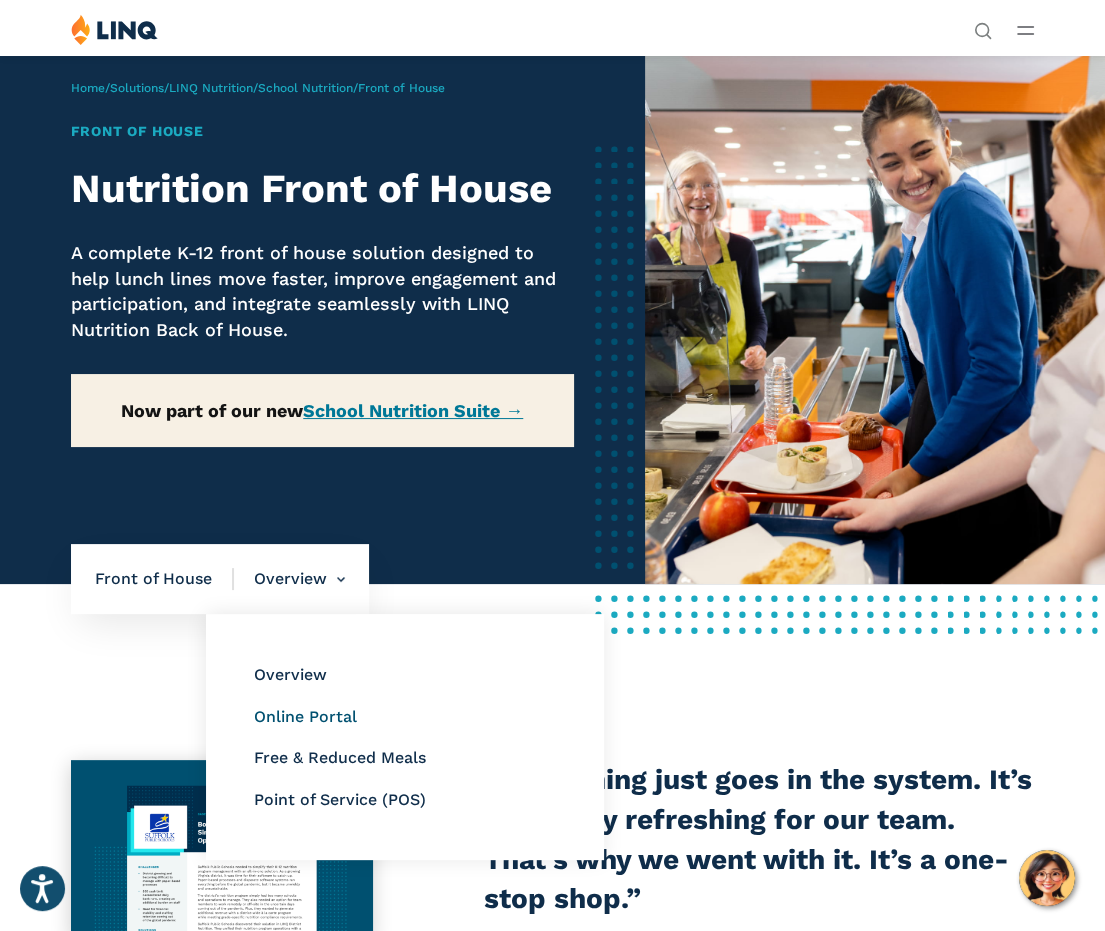click on "Online Portal" at bounding box center [305, 716] 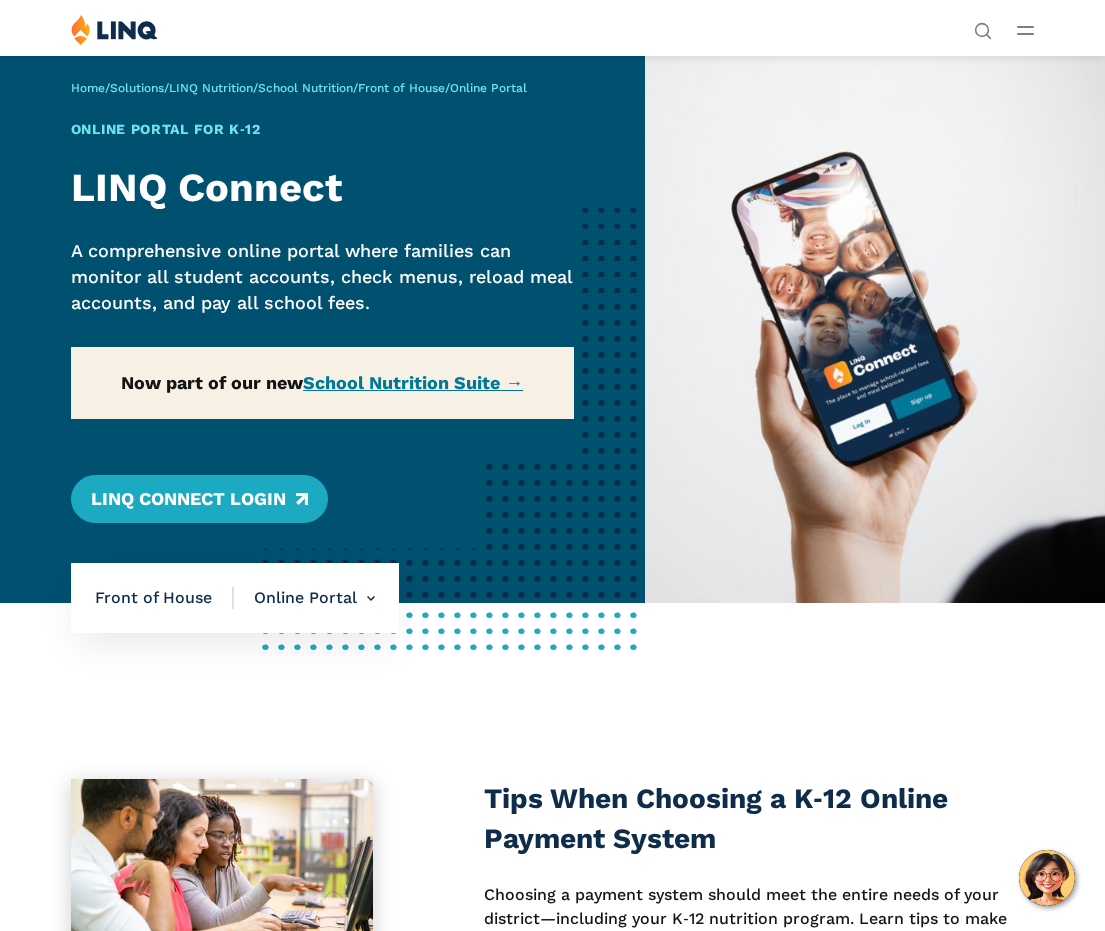 scroll, scrollTop: 0, scrollLeft: 0, axis: both 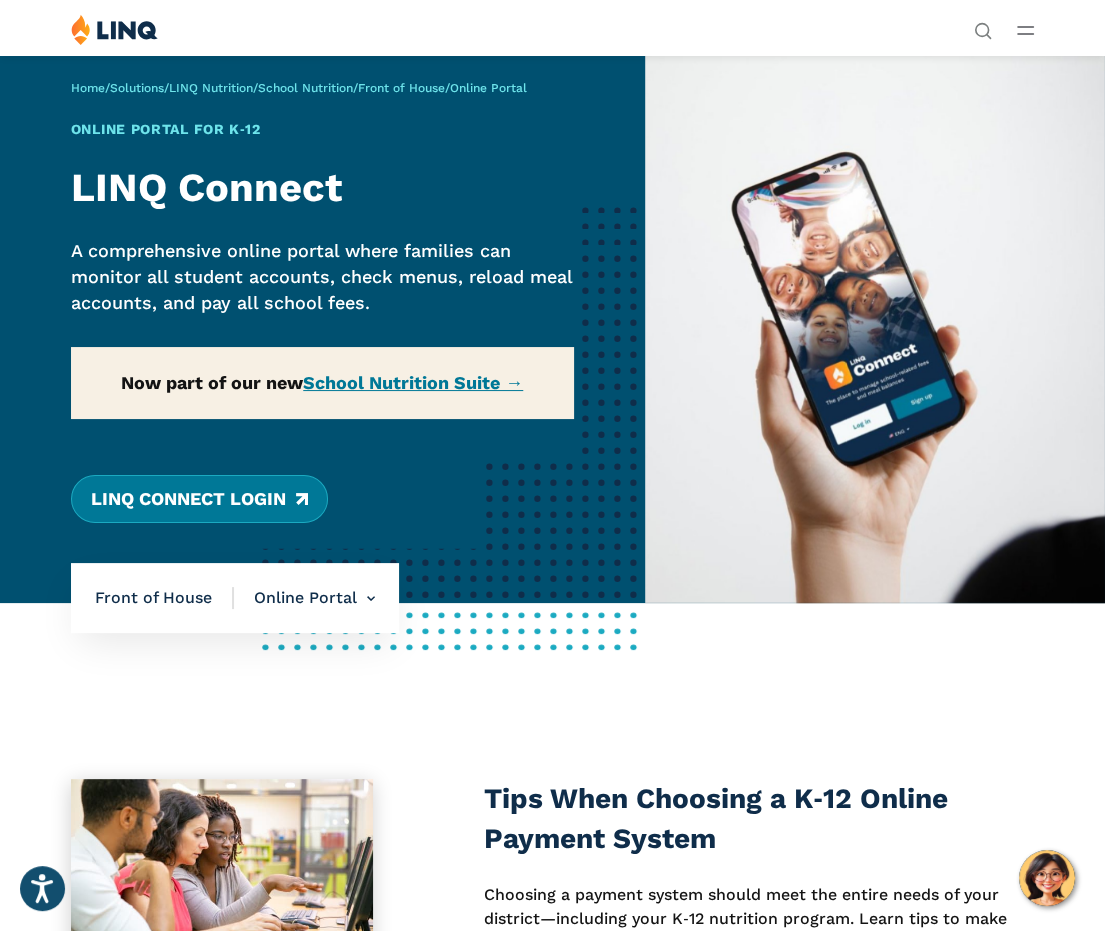 click on "LINQ Connect Login" at bounding box center [199, 499] 